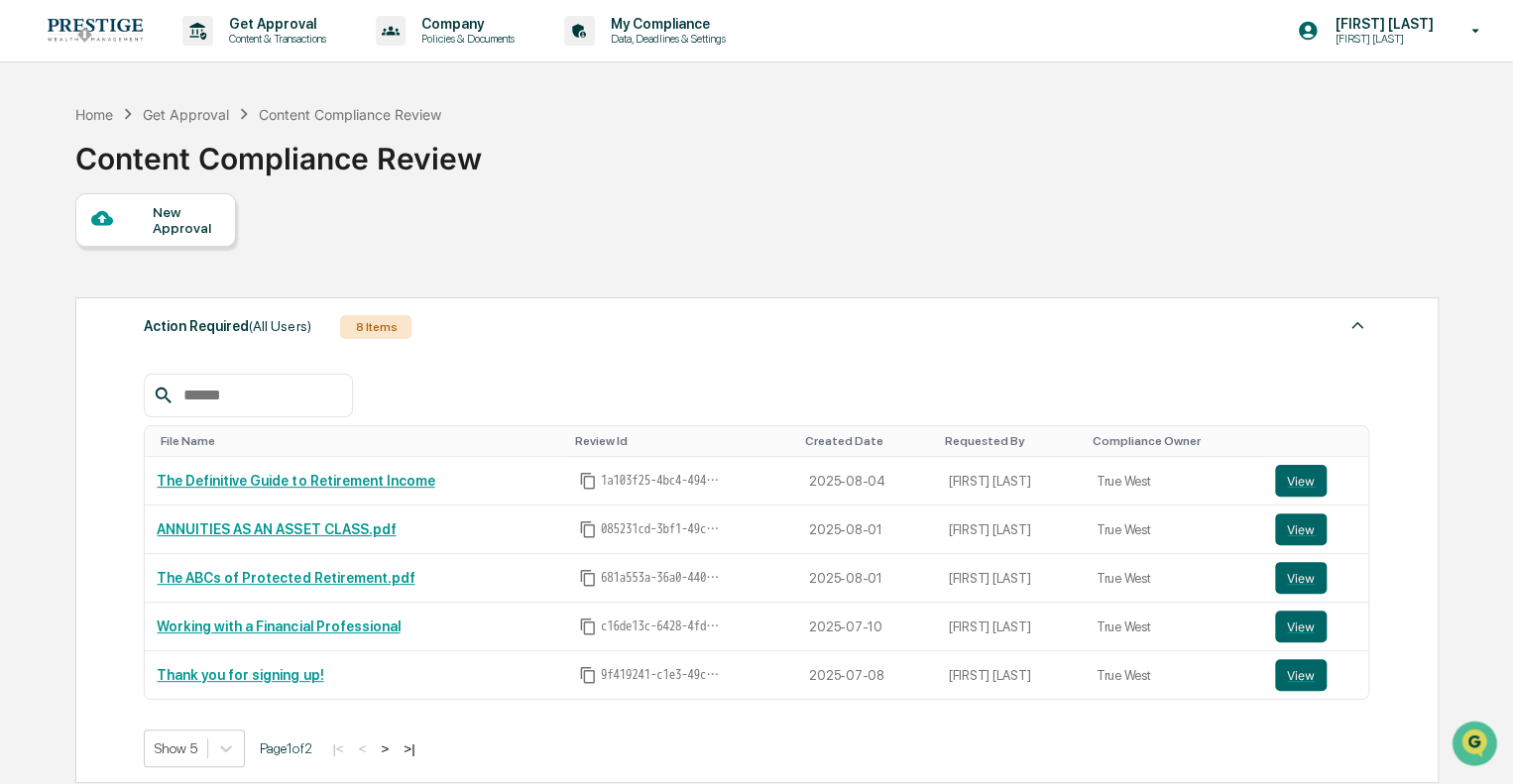 scroll, scrollTop: 0, scrollLeft: 0, axis: both 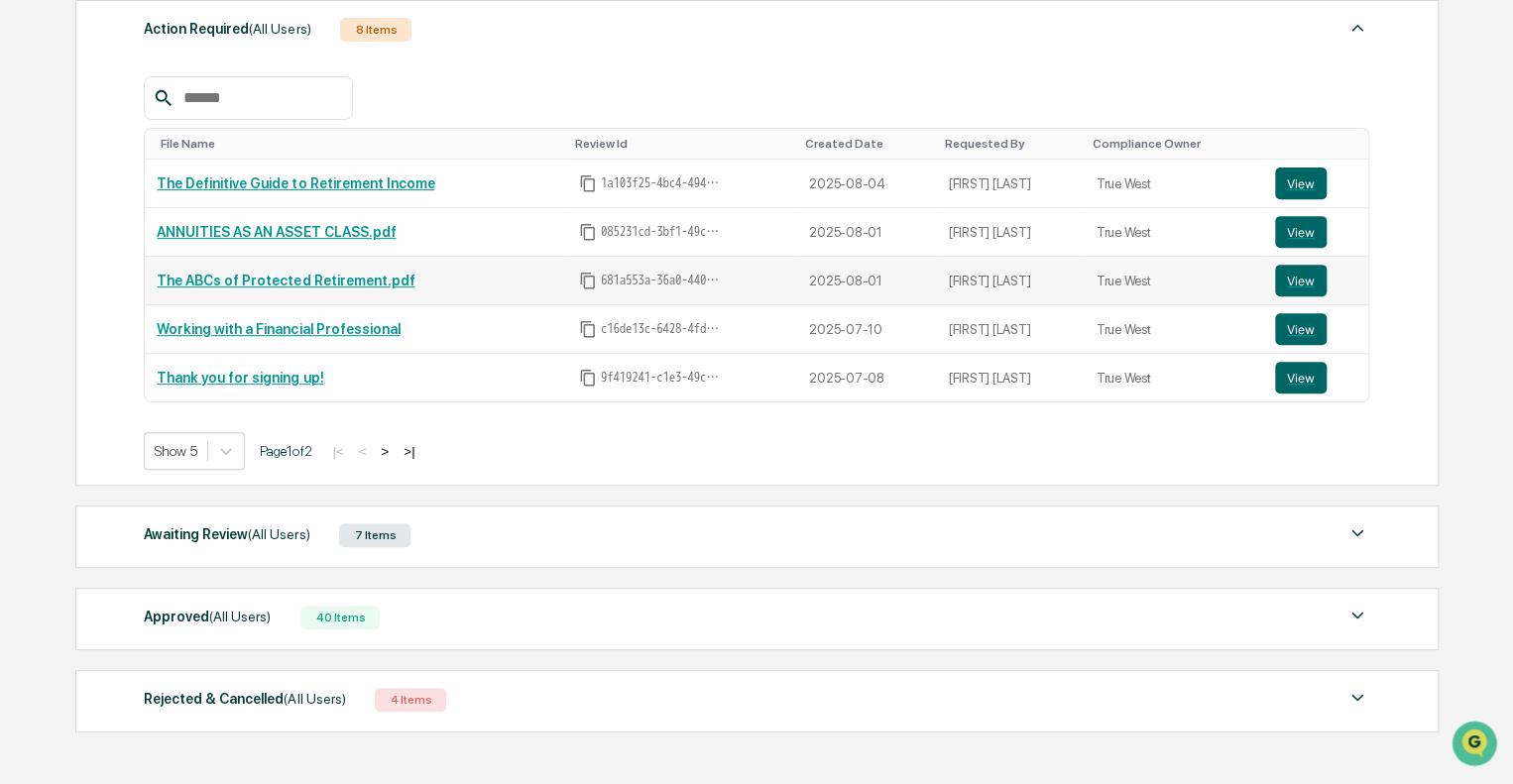 click on "The ABCs of Protected Retirement.pdf" at bounding box center [286, 280] 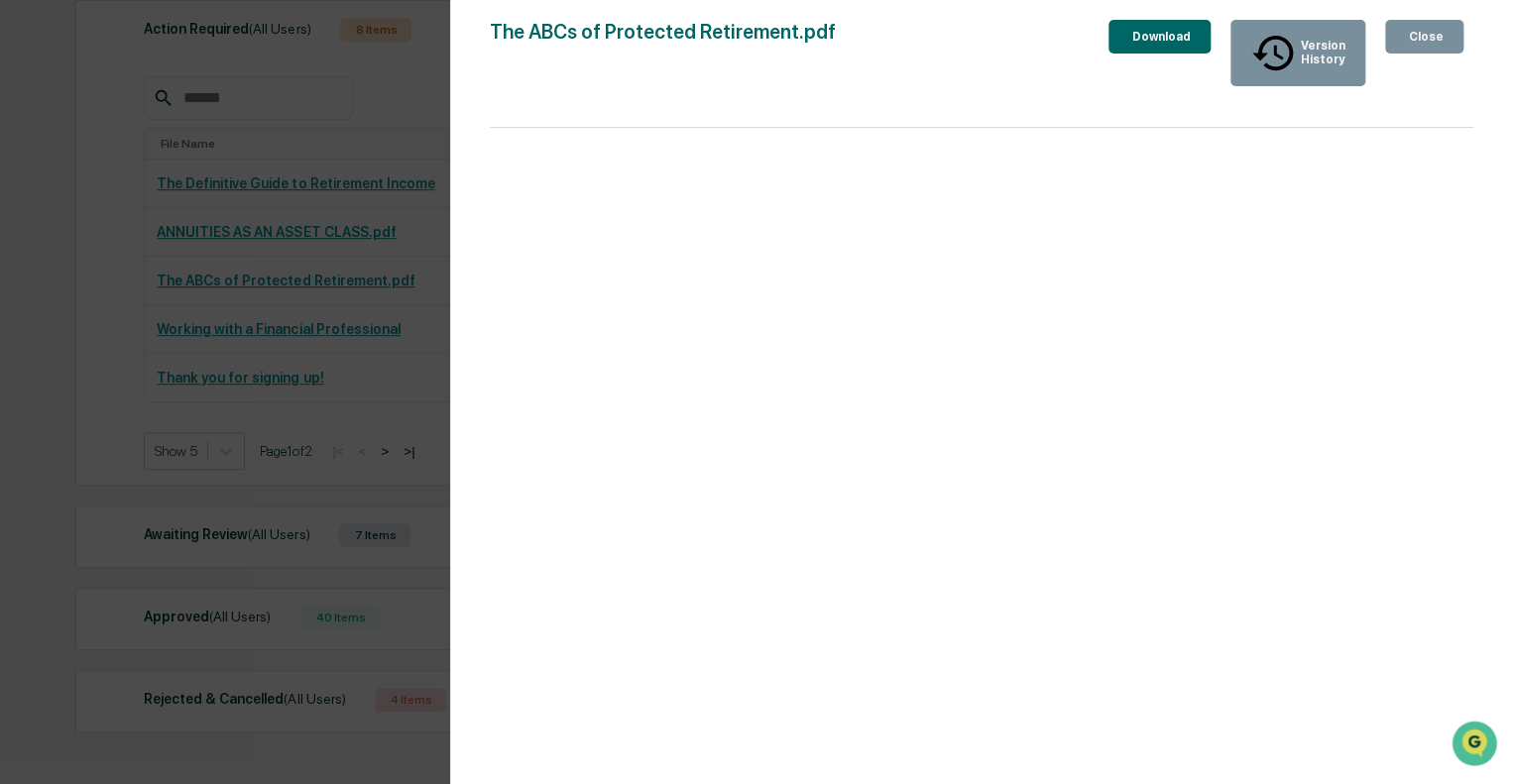 click on "Version History 08/01/2025, 09:02 PM  Hannah Haessig The ABCs of Protected Retirement.pdf   Close   Version History   Download" at bounding box center (756, 392) 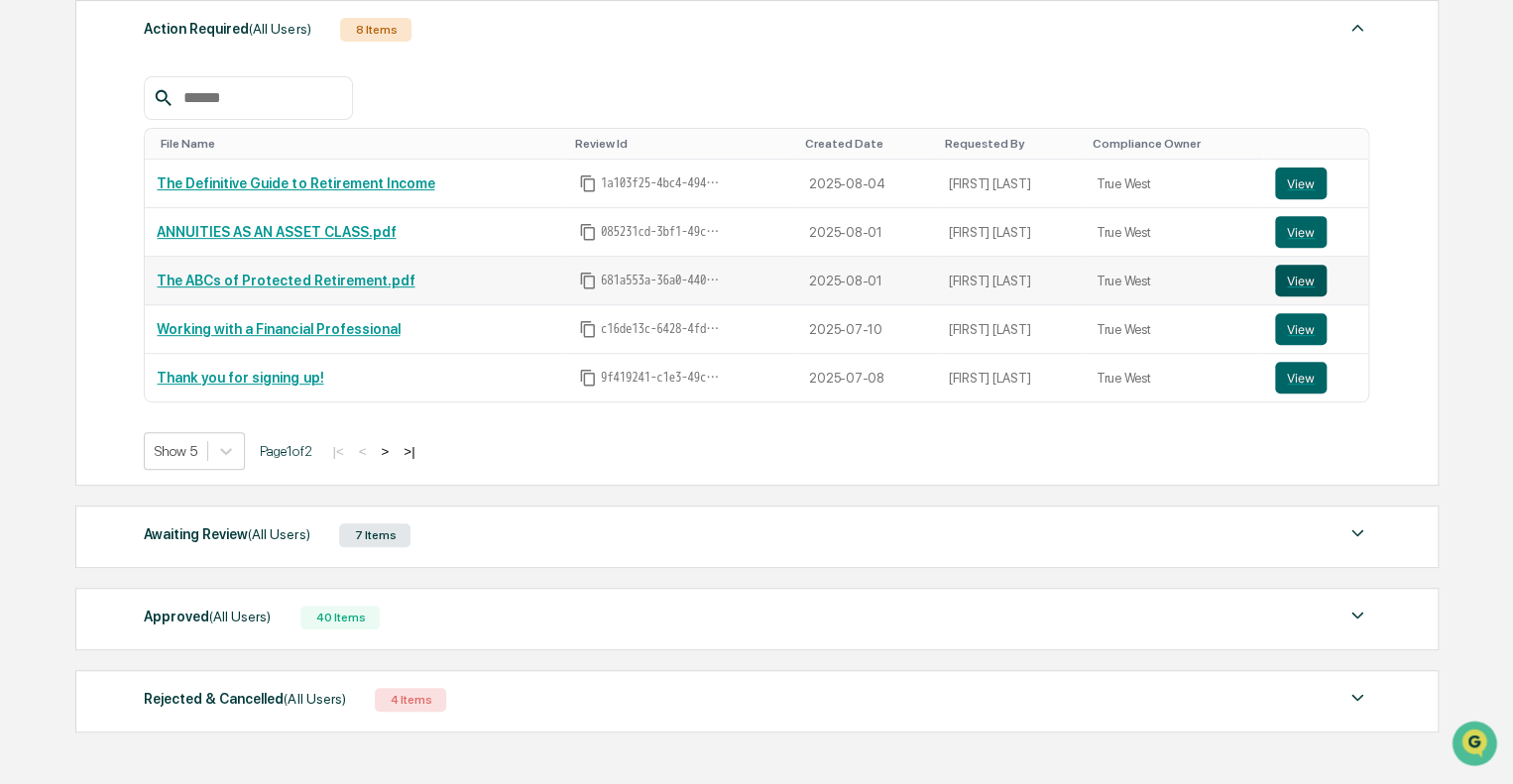 click on "View" at bounding box center (1301, 280) 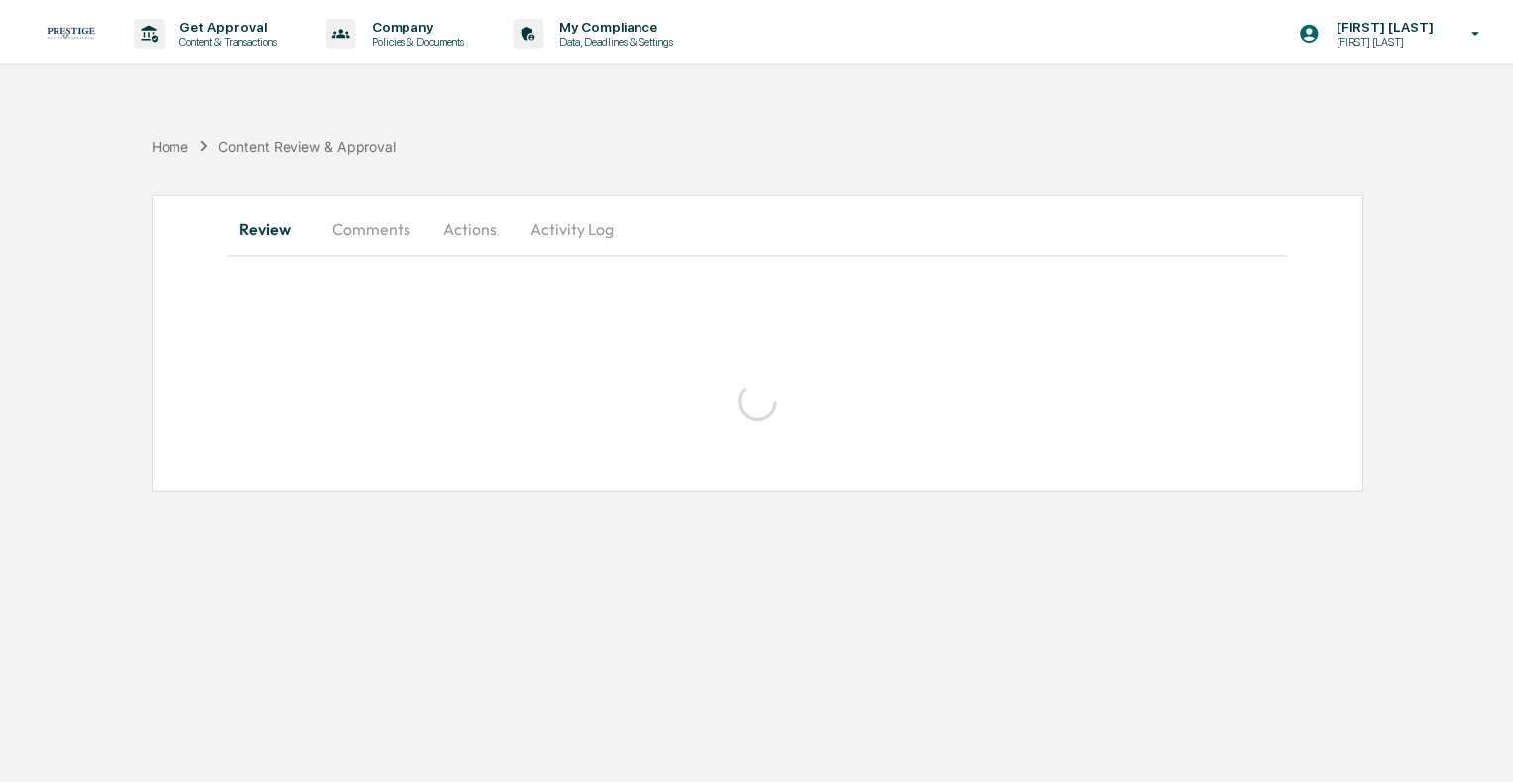 scroll, scrollTop: 0, scrollLeft: 0, axis: both 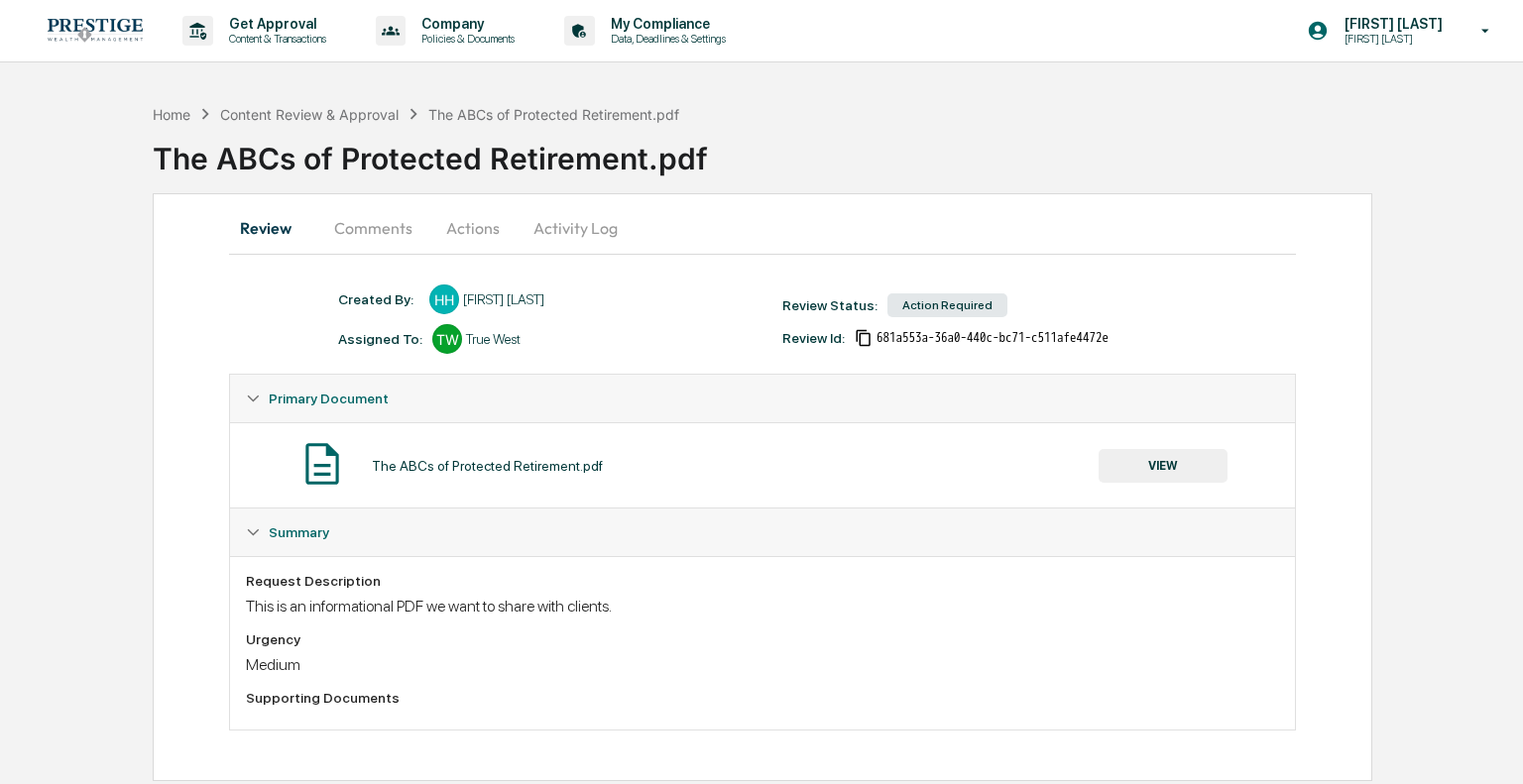 click on "Comments" at bounding box center [373, 228] 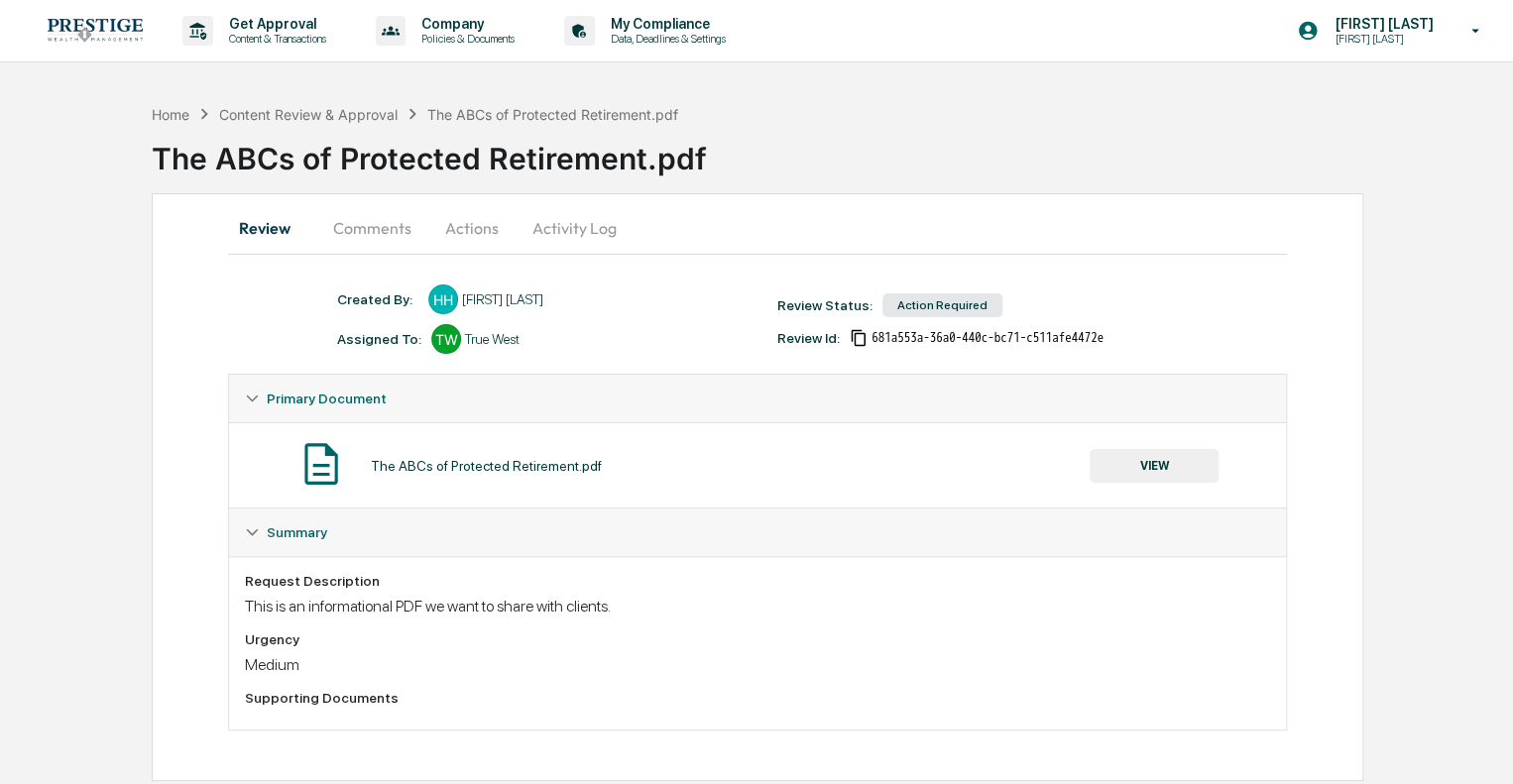 scroll, scrollTop: 0, scrollLeft: 0, axis: both 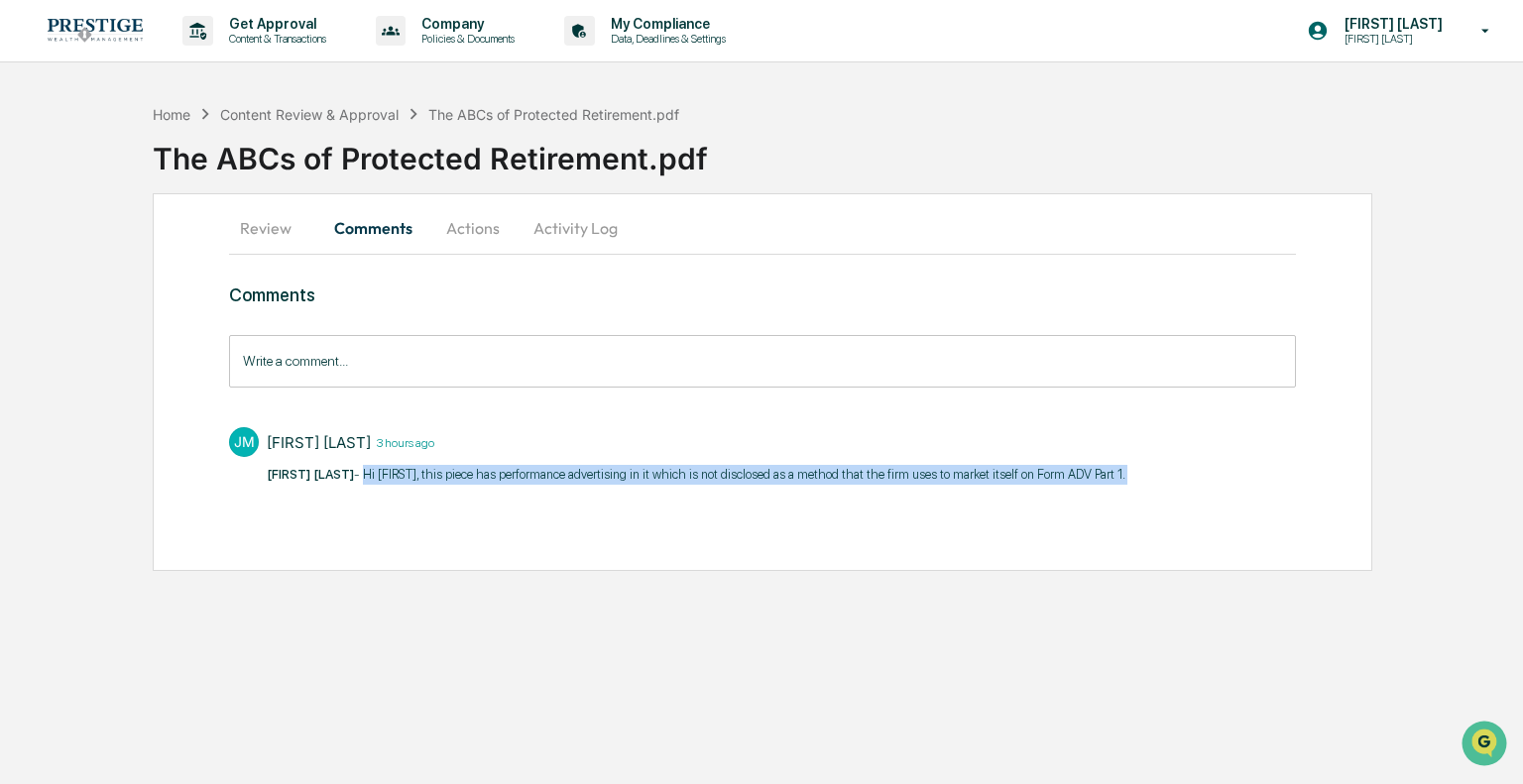 drag, startPoint x: 378, startPoint y: 470, endPoint x: 1169, endPoint y: 472, distance: 791.0025 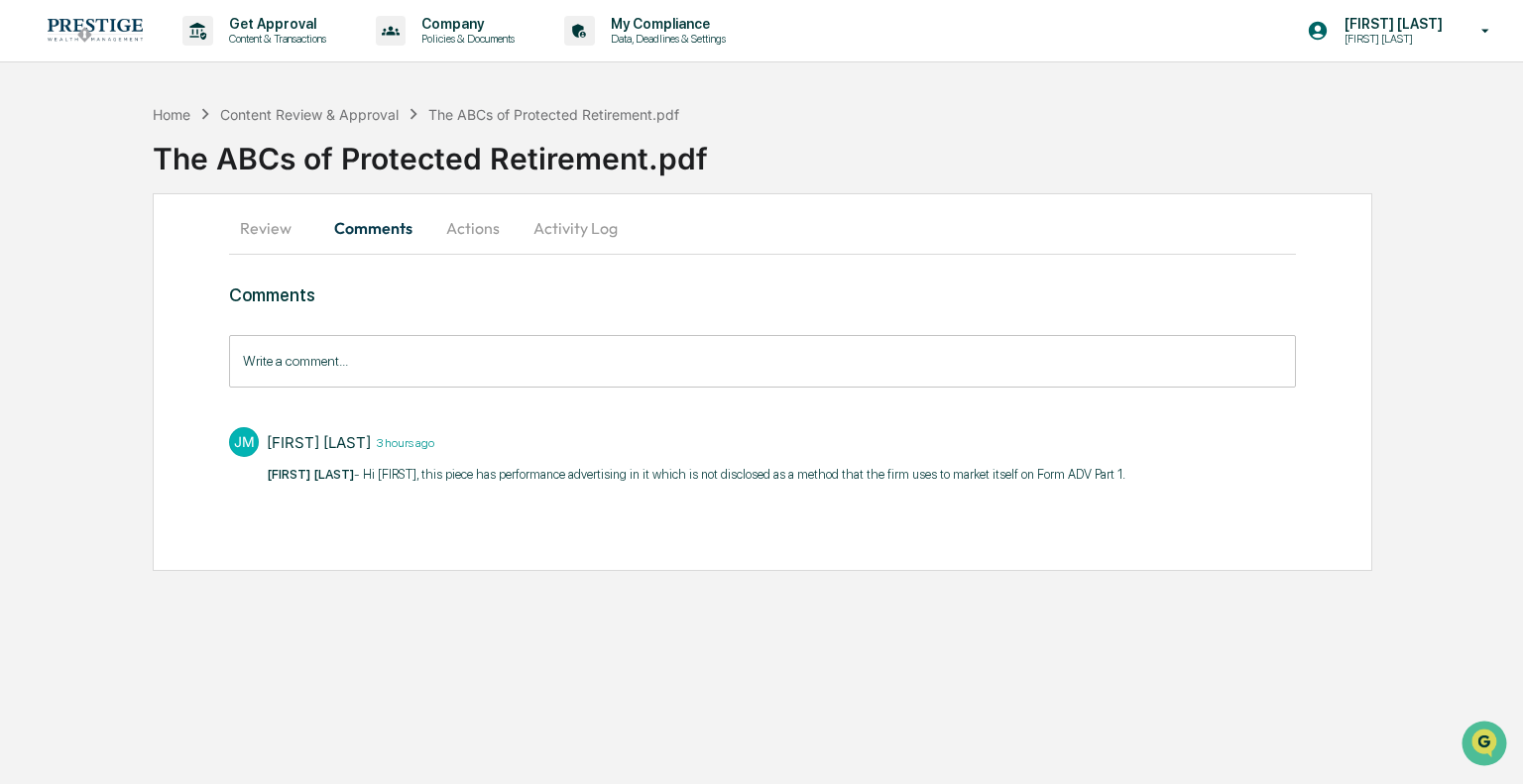 click on "Get Approval Content & Transactions Company Policies & Documents My Compliance Data, Deadlines & Settings  Hannah Haessig Hannah Greenboard Home Content Review & Approval The ABCs of Protected Retirement.pdf The ABCs of Protected Retirement.pdf Review Comments Actions Activity Log Comments Write a comment... Write a comment... JM James Mason     3 hours ago @ Hannah Haessig  - Hi Hannah, this piece has performance advertising in it which is not disclosed as a method that the firm uses to market itself on Form ADV Part 1. ​" at bounding box center [762, 392] 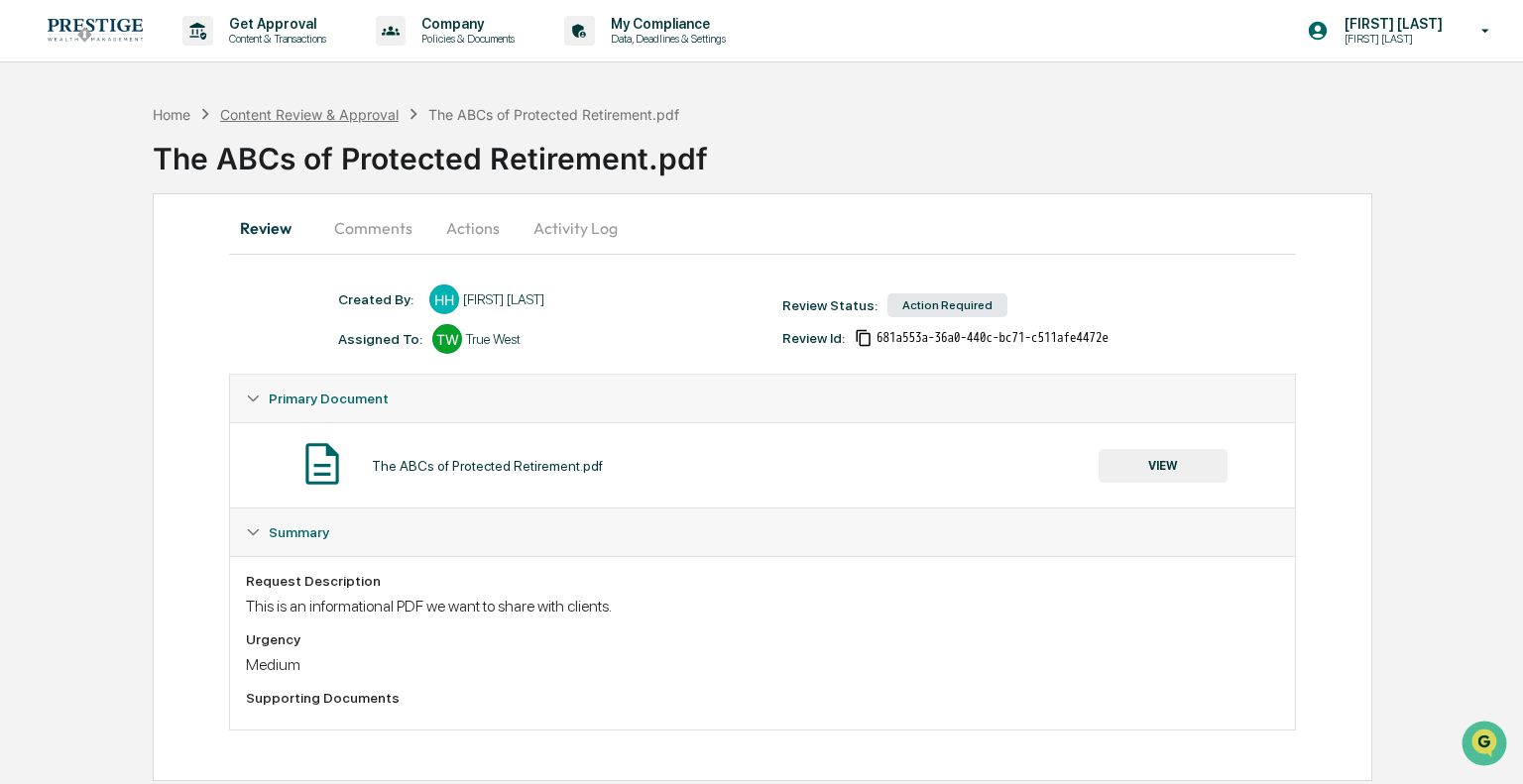 click on "Content Review & Approval" at bounding box center [309, 114] 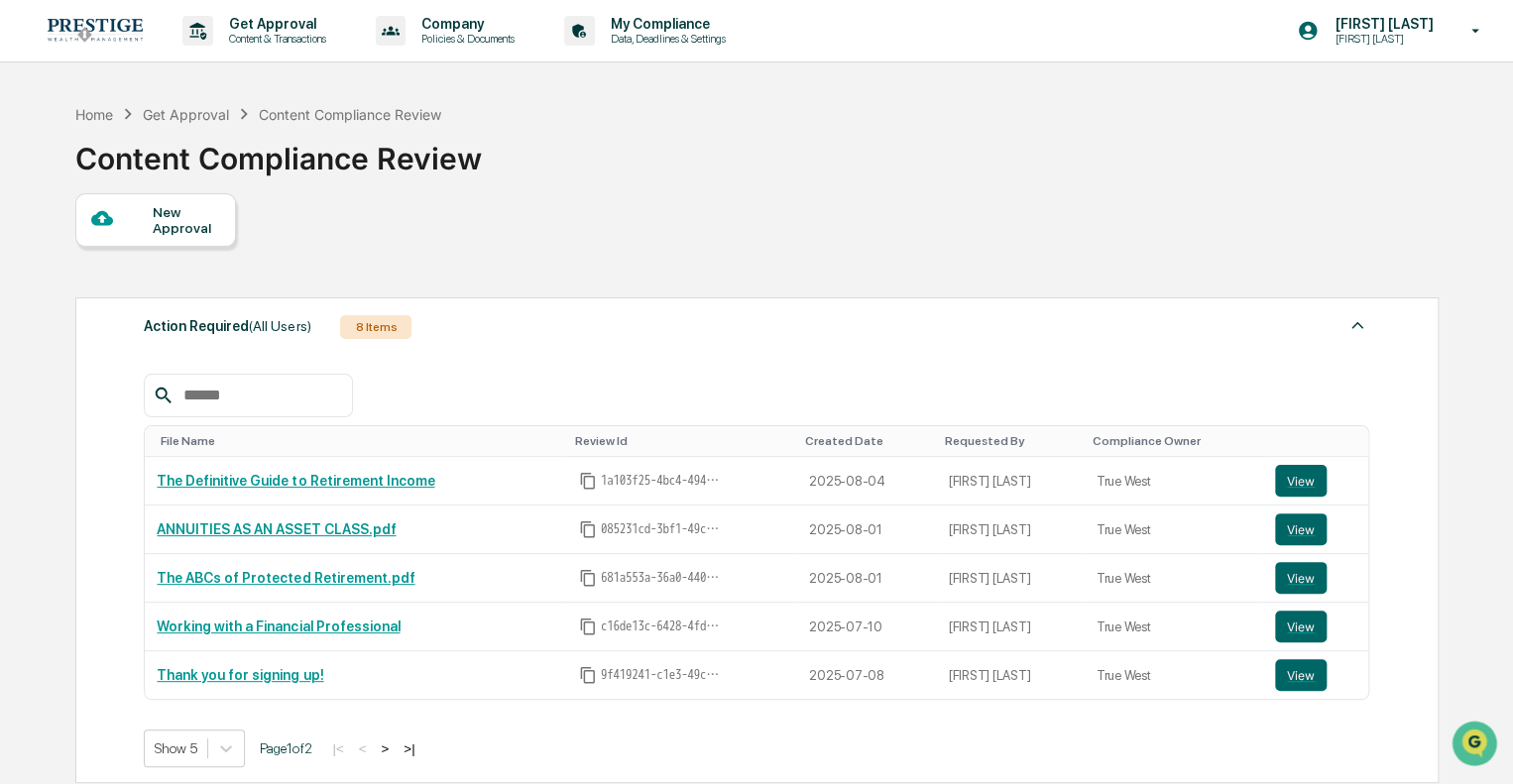 scroll, scrollTop: 392, scrollLeft: 0, axis: vertical 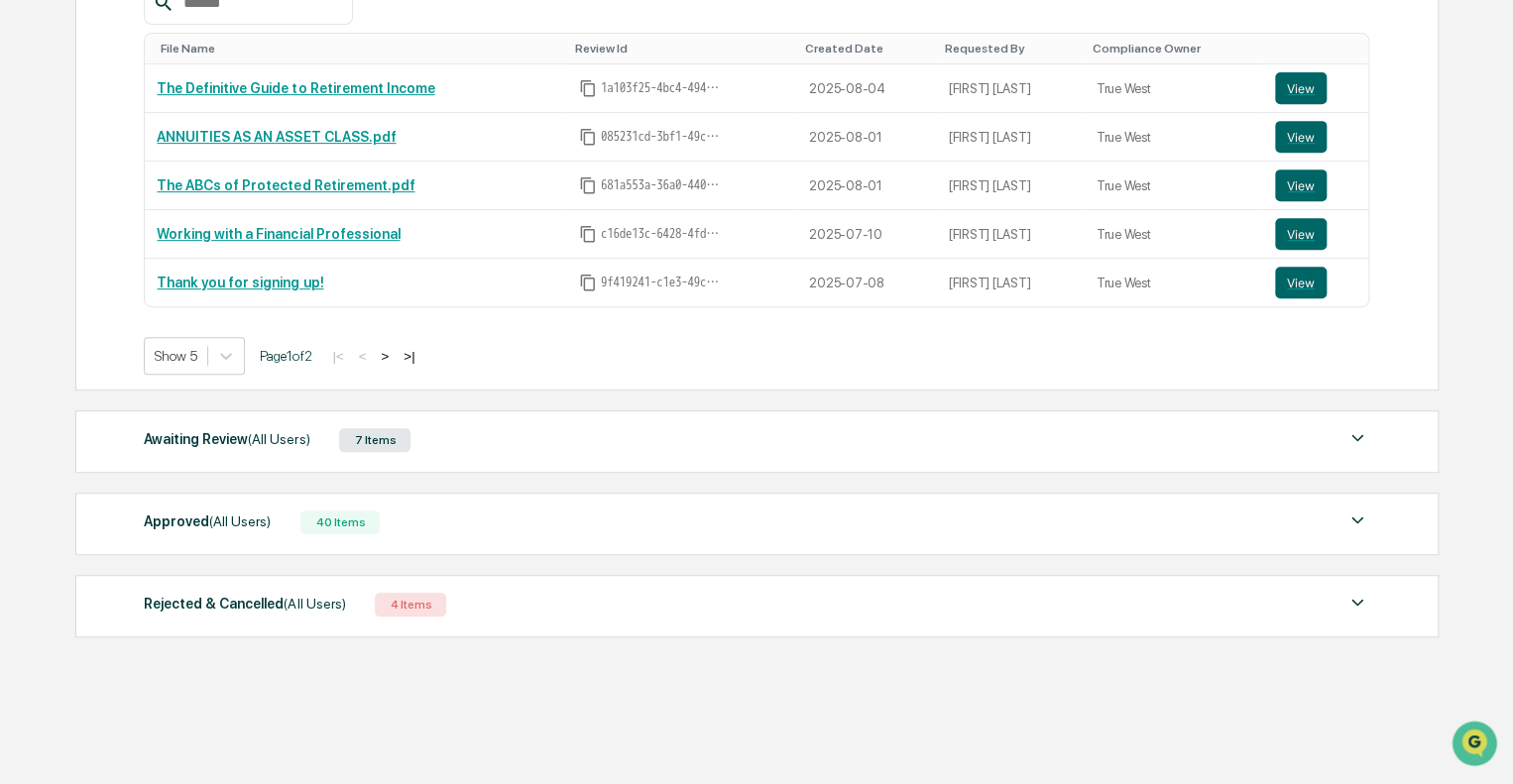 click on "Approved  (All Users) 40 Items   File Name Review Id Created Date Requested By Compliance Owner Prestige Wealth VIP Process 8.1.25.pdf.pdf a5a70dc6-9ba4-45eb-987e-f2010a5eb668 2025-08-01 Alexandria Moore True West View Understanding Annuities Pros, cons, and key considerations (1).pdf 16779e3f-c90d-47ac-b8fc-2ddbdfc4df41 2025-08-01 Alexandria Moore True West View Prestige Wealth VIP Process 8.1.25.pdf.pdf eac53cf5-6bbc-4dcb-940e-c94fc3fcca8e 2025-08-01 Alexandria Moore True West View Are you making these 5 retirement mistakes?  ae32d6c6-4f6b-496a-b3bf-ae4731c00d14 2025-07-30  Hannah Haessig True West View 5 Retirement Mistakes Even Millionaires Make b3e25ab9-85a0-4ab0-95f0-4a19197b93ba 2025-07-29  Hannah Haessig True West View Show 5 Page  1  of  8   |<   <   >   >|" at bounding box center (756, 523) 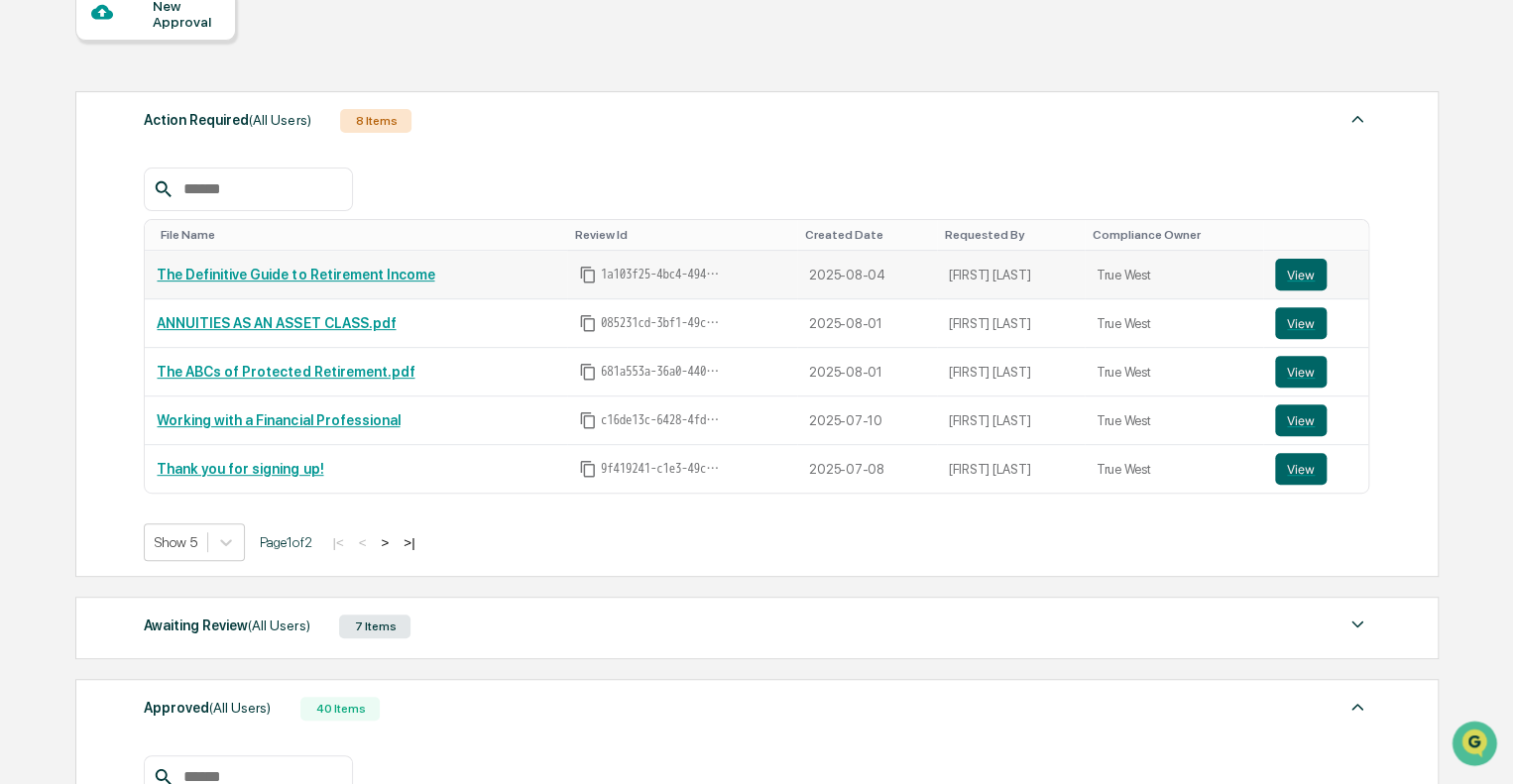 scroll, scrollTop: 198, scrollLeft: 0, axis: vertical 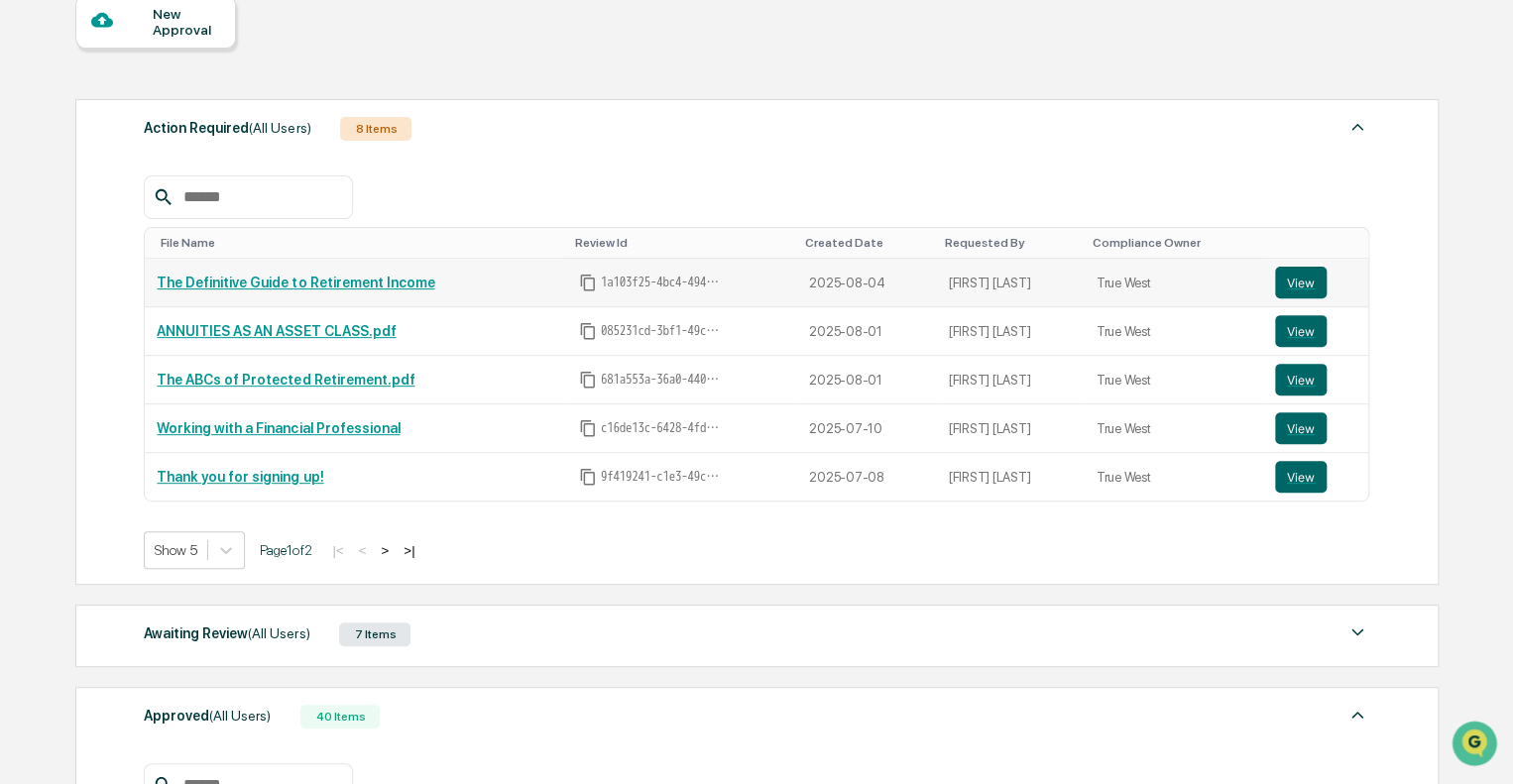 click on "The Definitive Guide to Retirement Income" at bounding box center [295, 282] 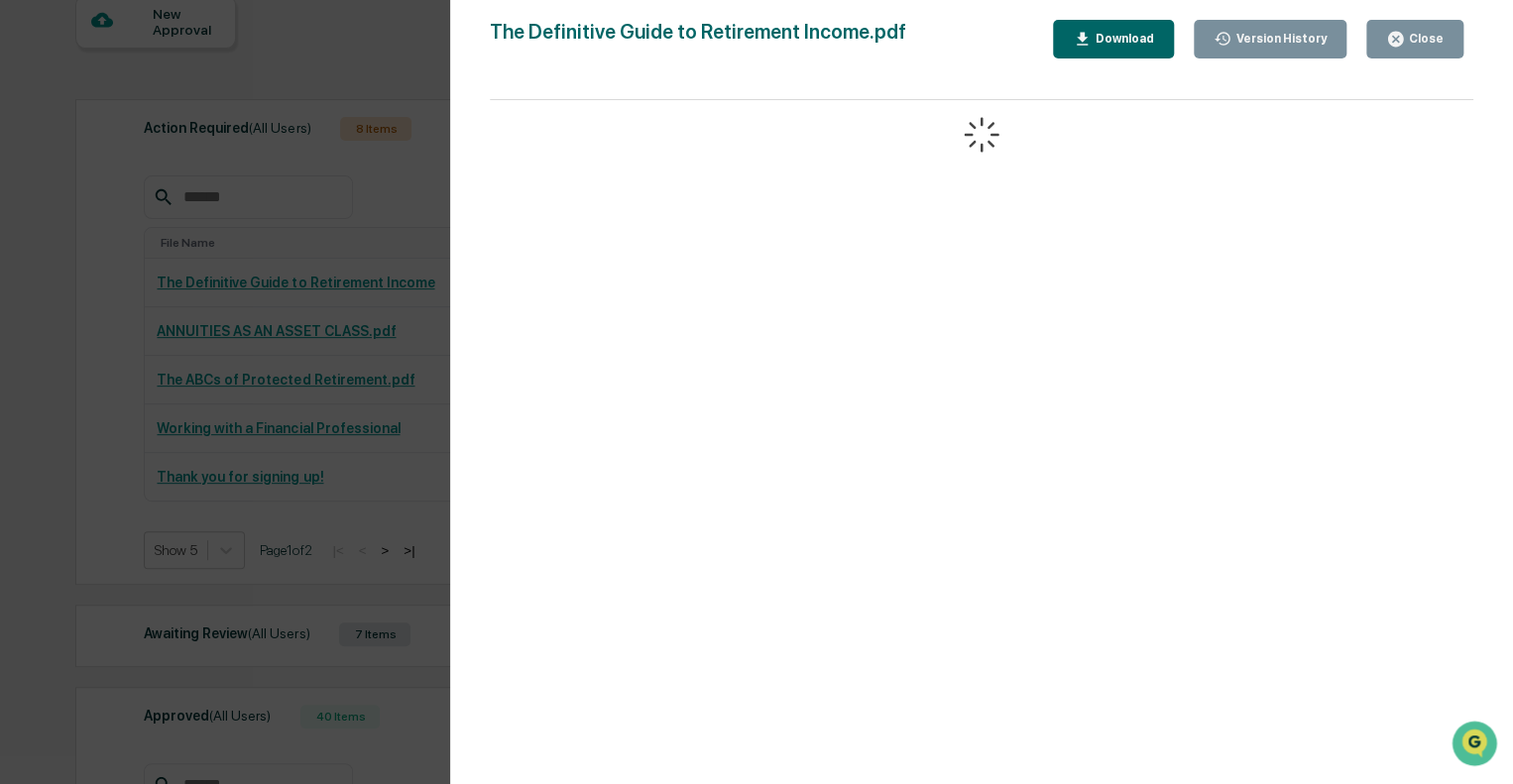 click on "Version History 08/04/2025, 04:50 PM  Hannah Haessig The Definitive Guide to Retirement Income.pdf   Close   Version History   Download" at bounding box center (756, 392) 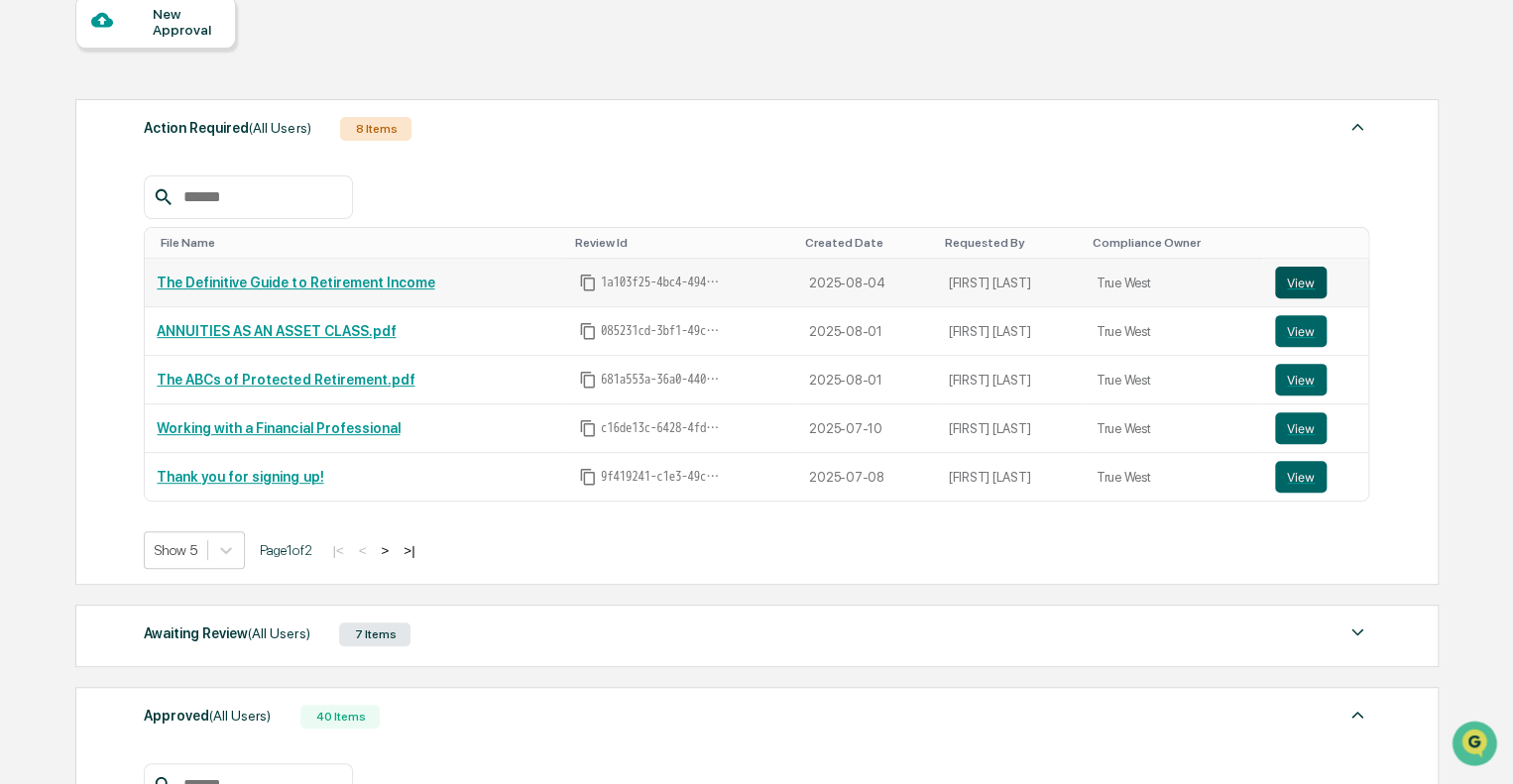 click on "View" at bounding box center (1301, 282) 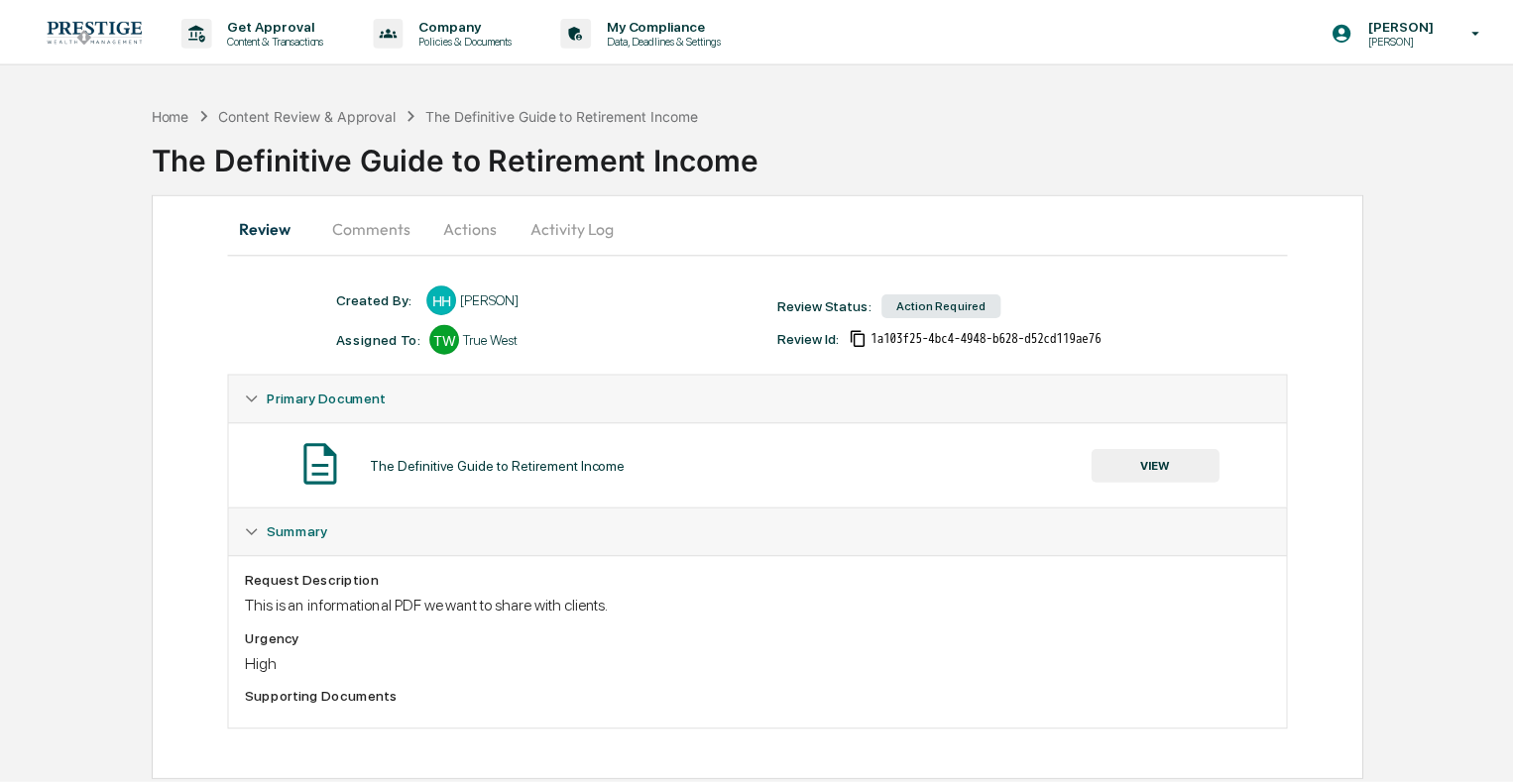 scroll, scrollTop: 0, scrollLeft: 0, axis: both 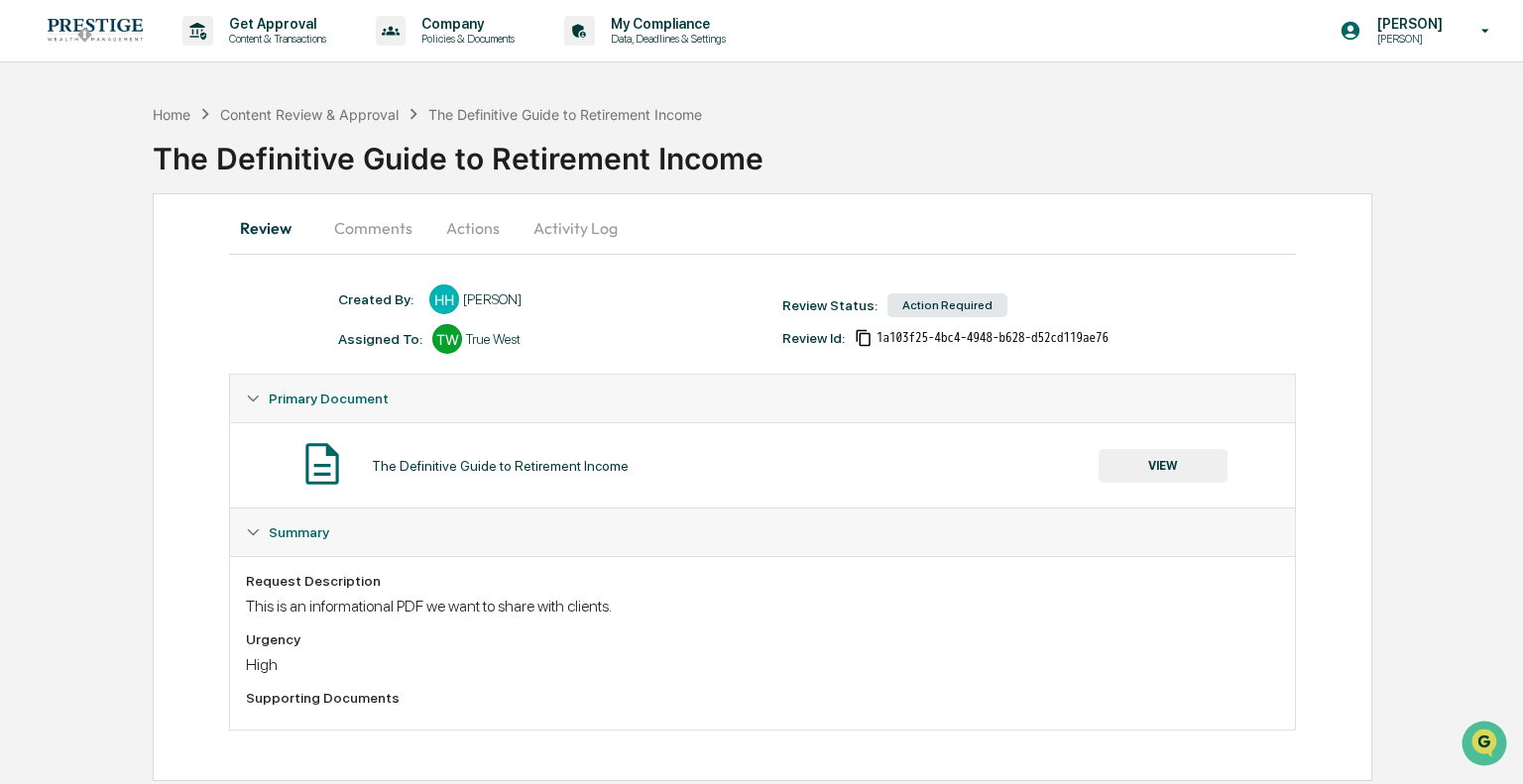 click on "Comments" at bounding box center (373, 228) 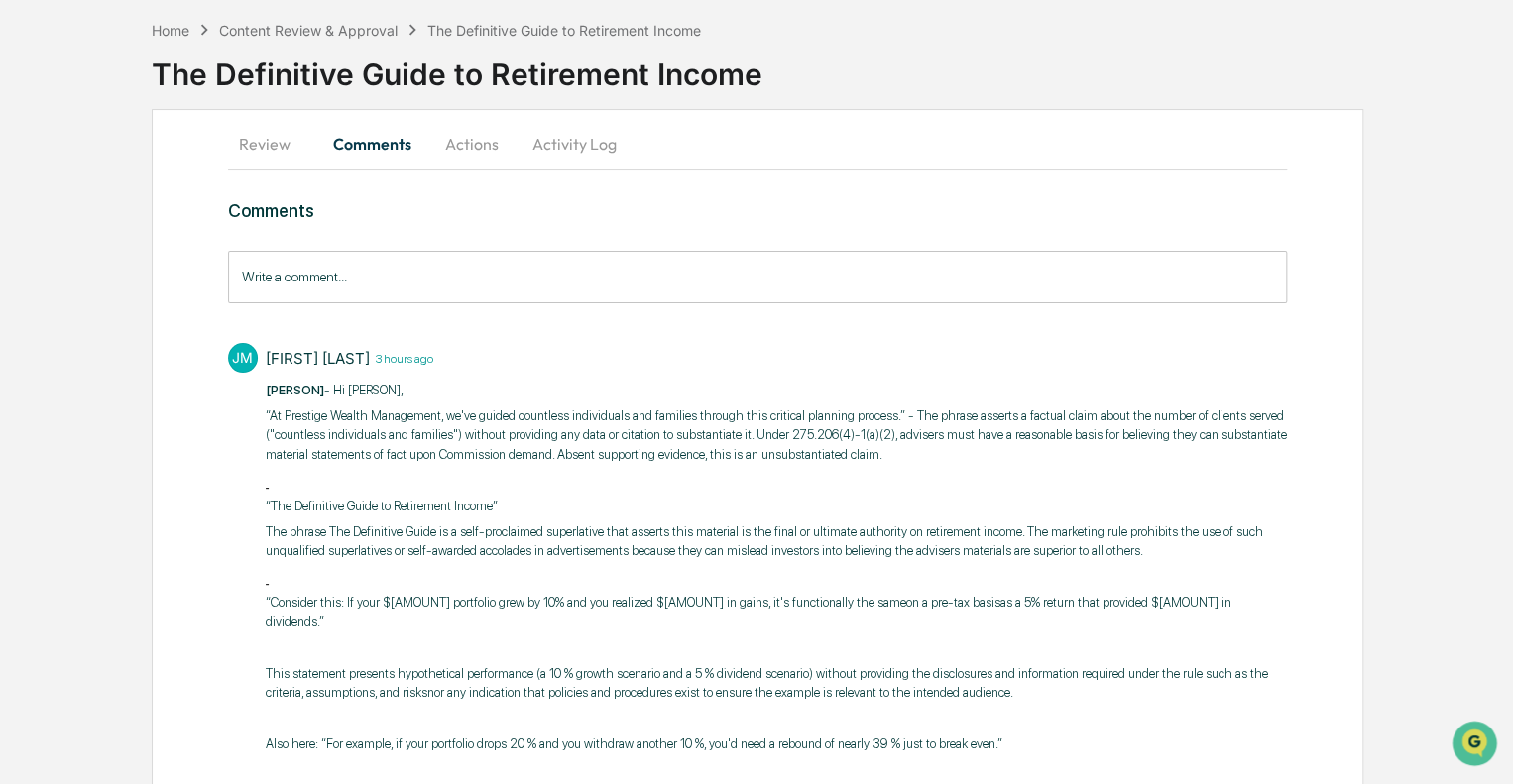 scroll, scrollTop: 119, scrollLeft: 0, axis: vertical 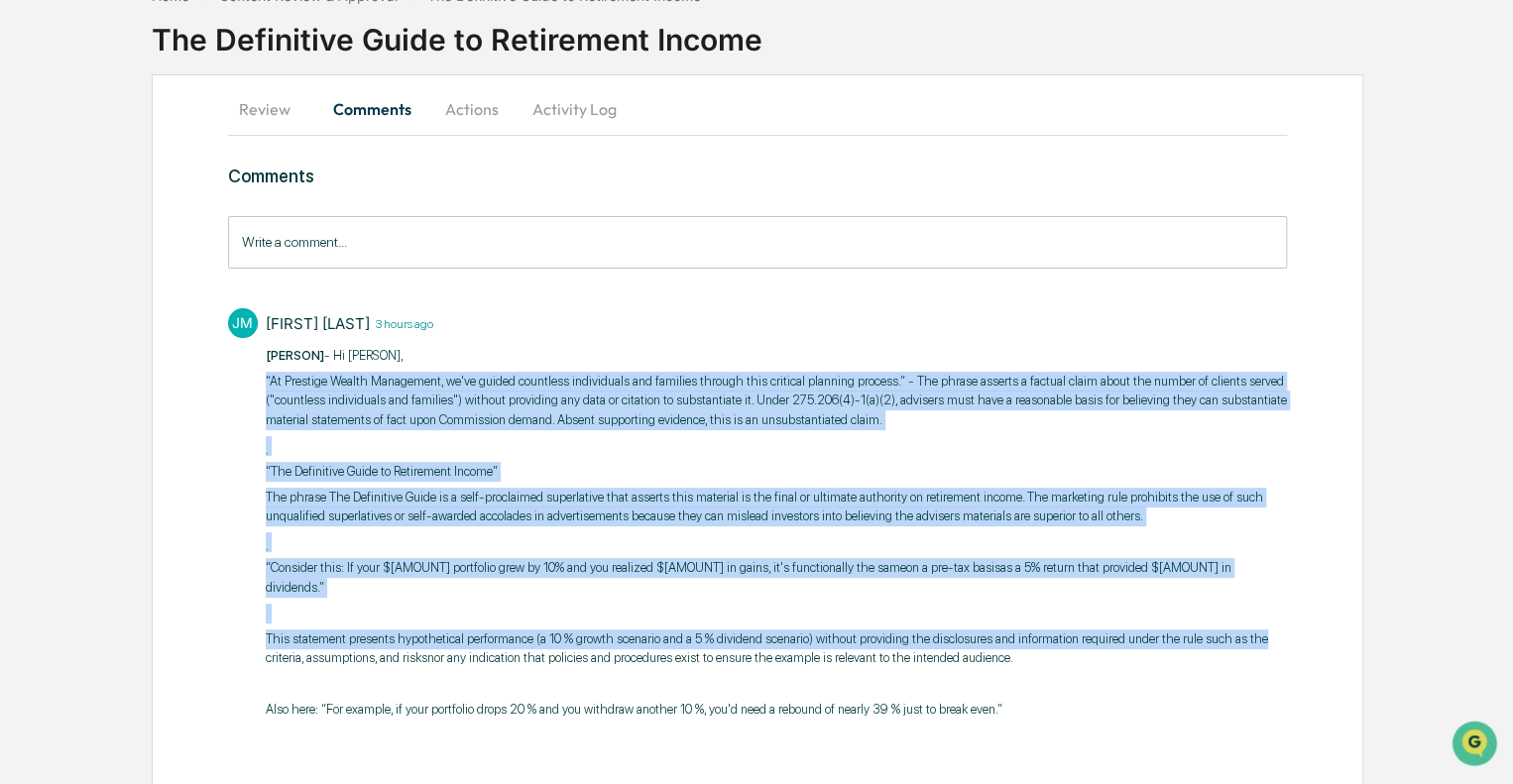 drag, startPoint x: 245, startPoint y: 373, endPoint x: 1277, endPoint y: 612, distance: 1059.3135 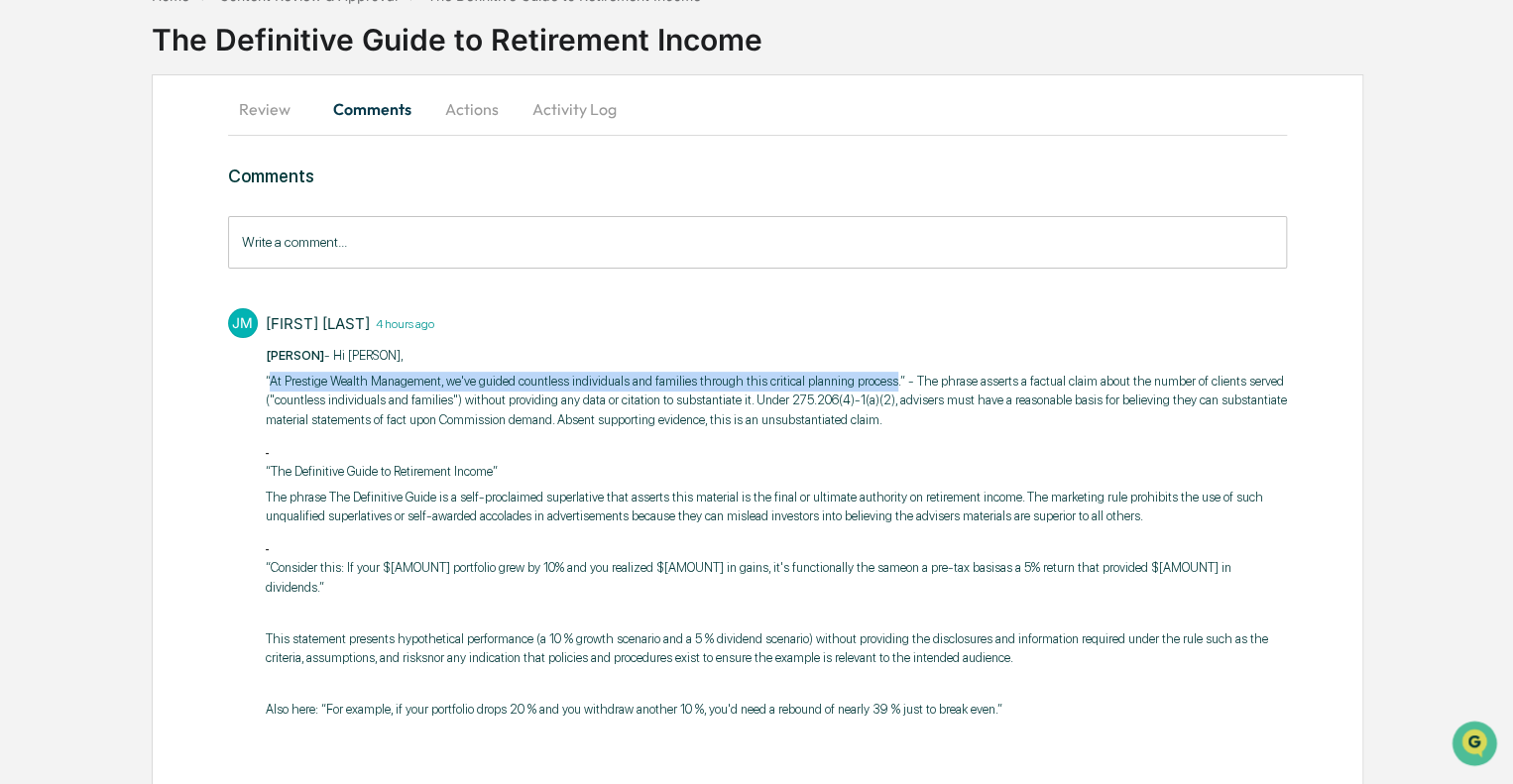 drag, startPoint x: 267, startPoint y: 376, endPoint x: 882, endPoint y: 376, distance: 615 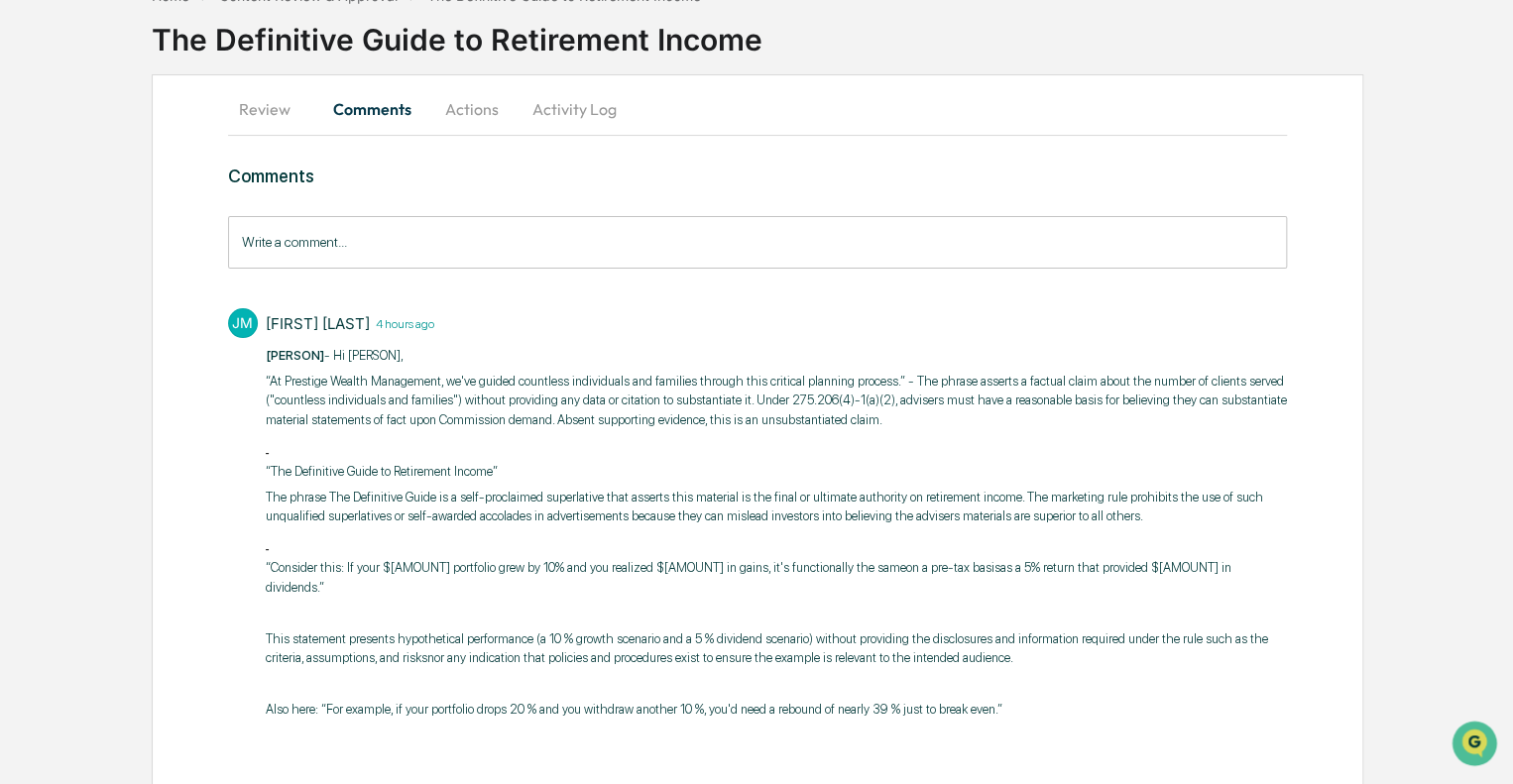 drag, startPoint x: 747, startPoint y: 340, endPoint x: 553, endPoint y: 97, distance: 310.94212 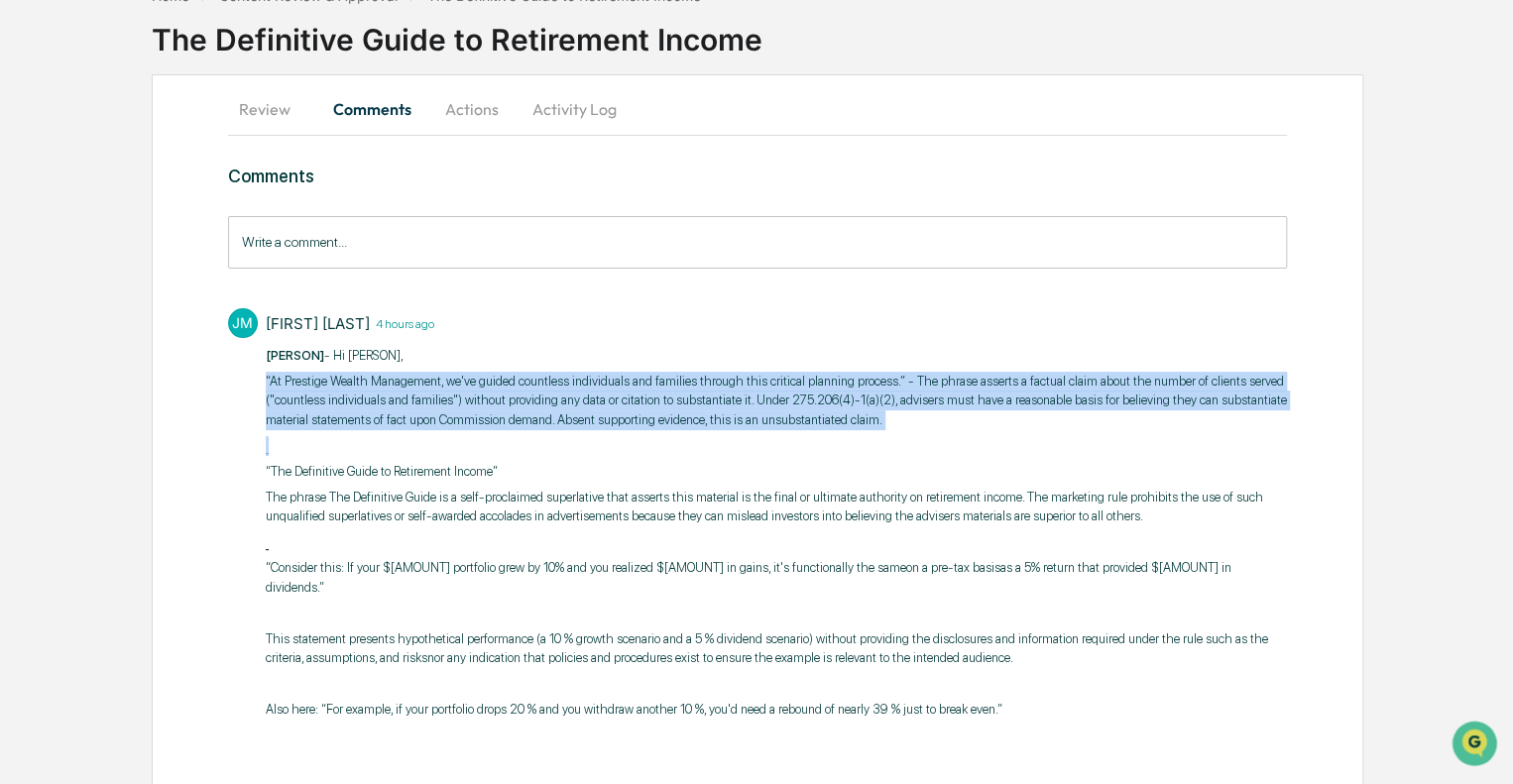 drag, startPoint x: 258, startPoint y: 373, endPoint x: 952, endPoint y: 436, distance: 696.8536 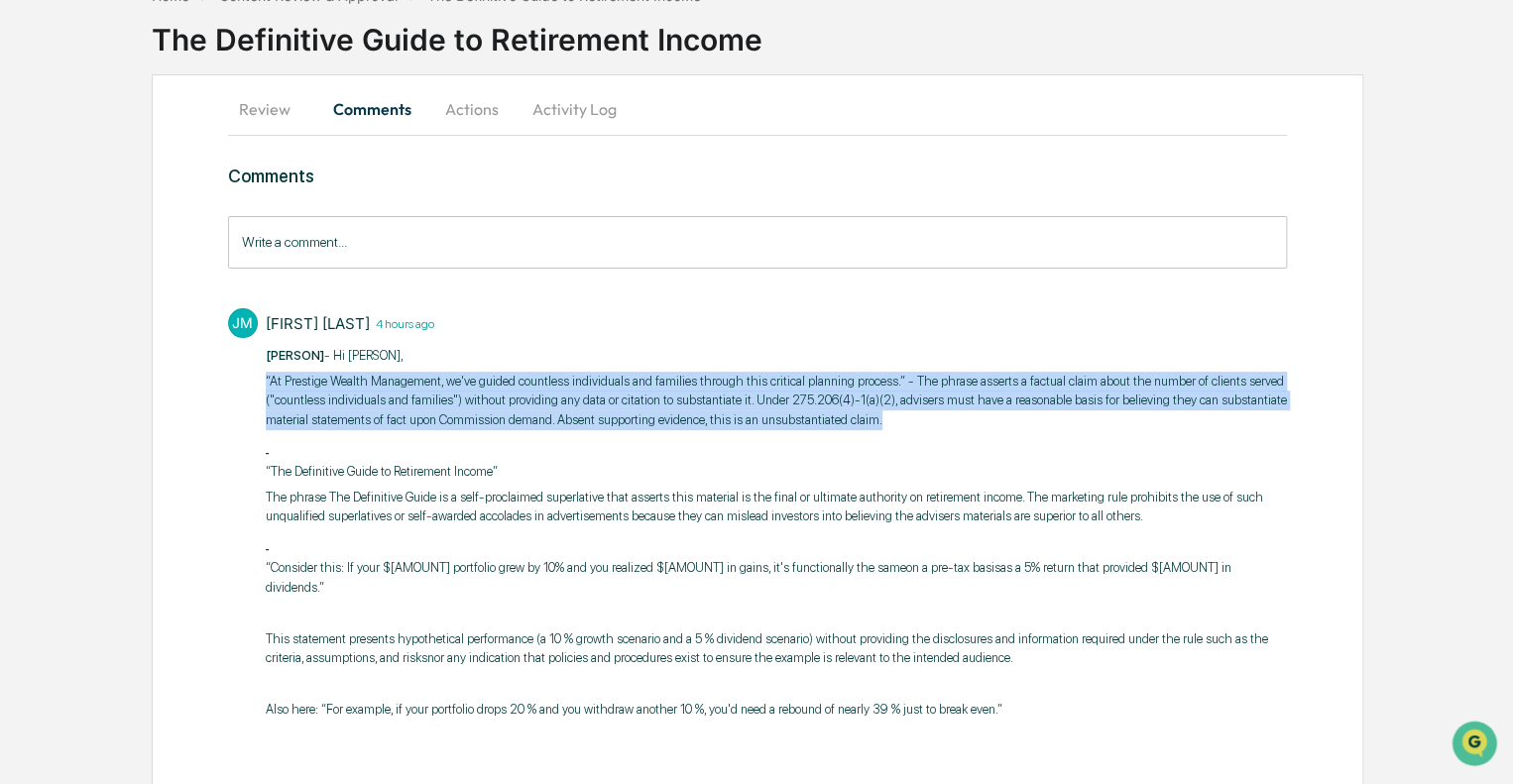 drag, startPoint x: 263, startPoint y: 372, endPoint x: 878, endPoint y: 410, distance: 616.17287 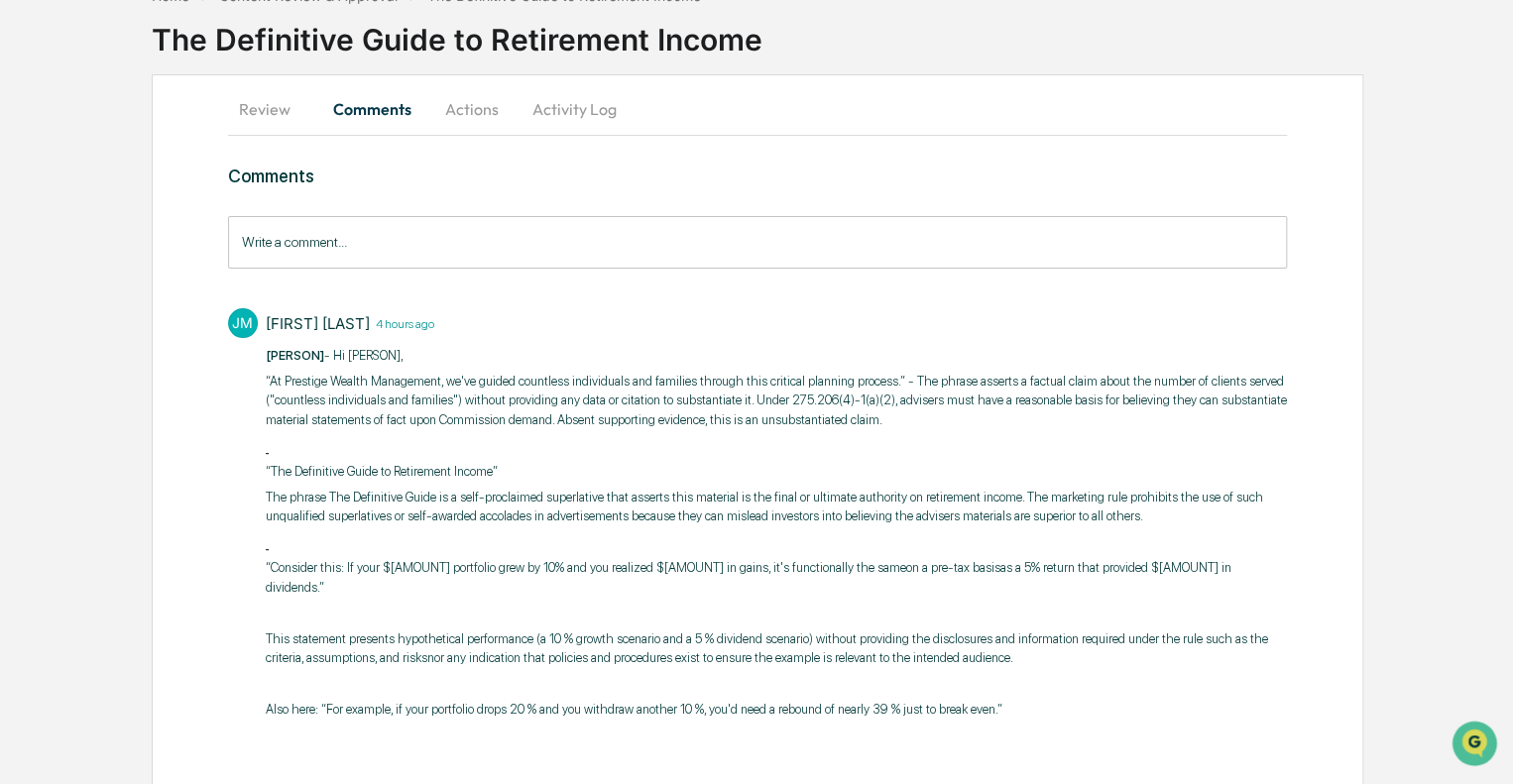 click at bounding box center (776, 446) 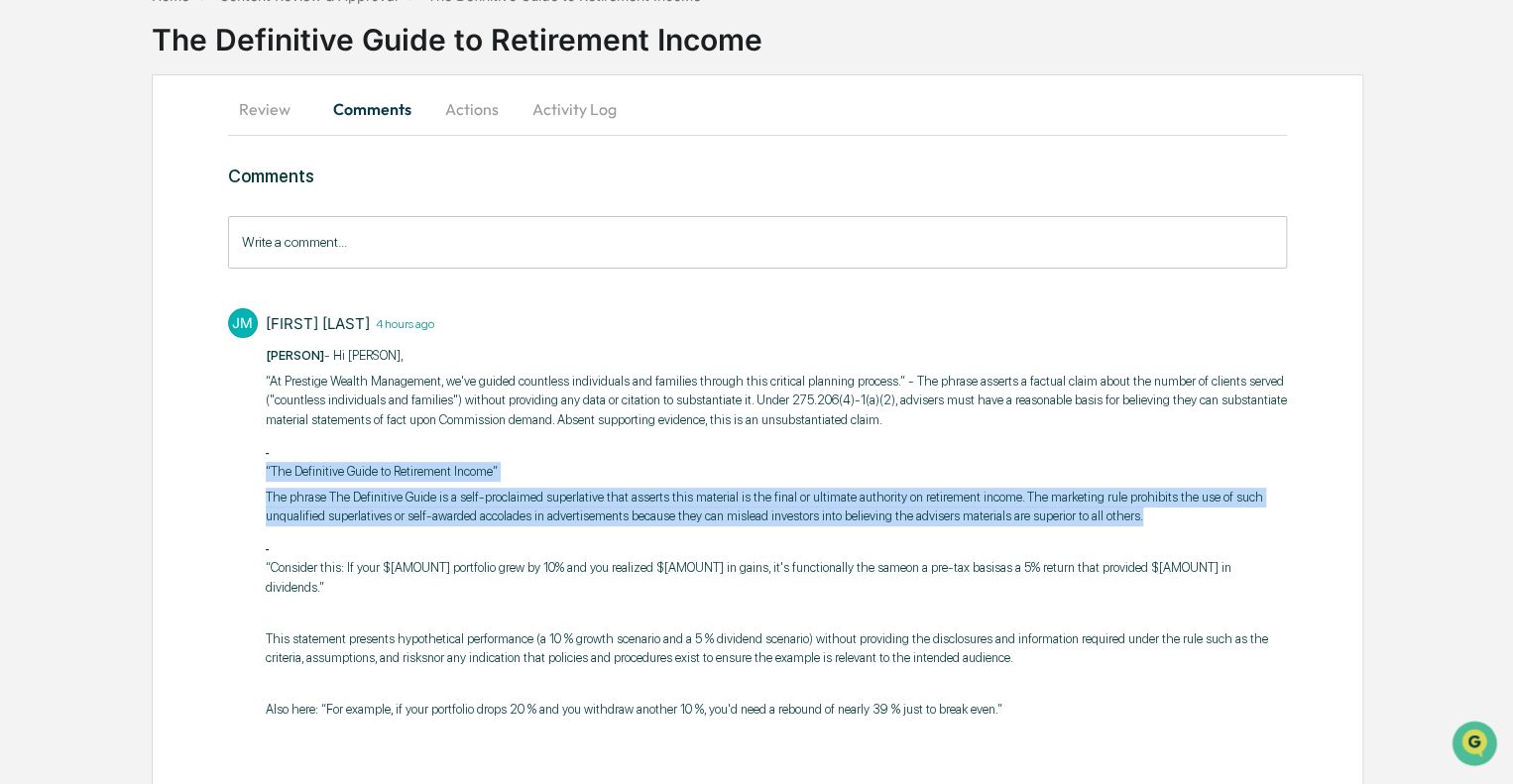 drag, startPoint x: 262, startPoint y: 463, endPoint x: 1212, endPoint y: 509, distance: 951.113 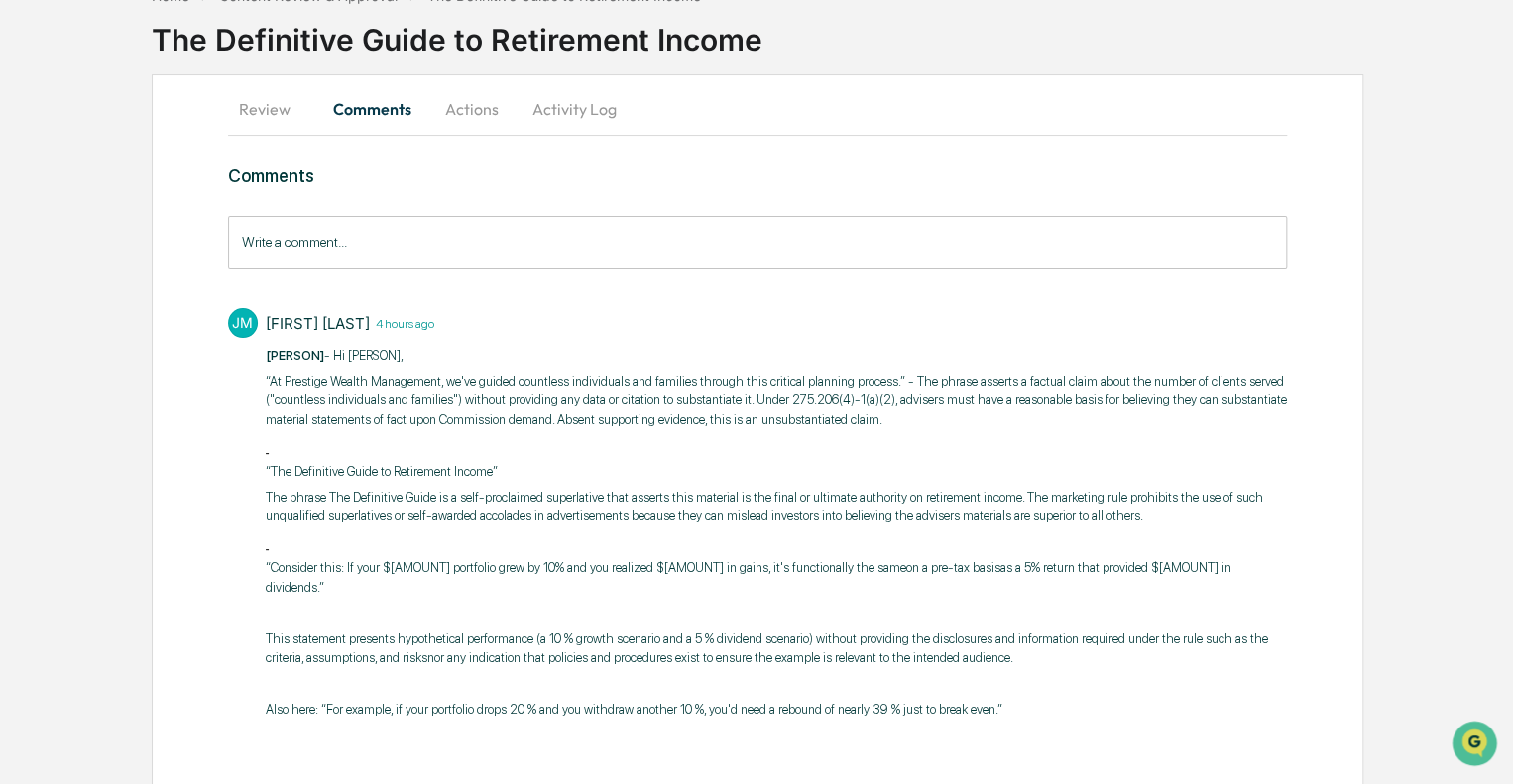 click on "@ [PERSON]  - Hi [PERSON],
“At Prestige Wealth Management, we've guided countless individuals and families through this critical planning process.” - The phrase asserts a factual claim about the number of clients served ("countless individuals and families") without providing any data or citation to substantiate it. Under 275.206(4)-1(a)(2), advisers must have a reasonable basis for believing they can substantiate material statements of fact upon Commission demand. Absent supporting evidence, this is an unsubstantiated claim.
“The Definitive Guide to Retirement Income”
The phrase The Definitive Guide is a self-proclaimed superlative that asserts this material is the final or ultimate authority on retirement income. The marketing rule prohibits the use of such unqualified superlatives or self-awarded accolades in advertisements because they can mislead investors into believing the advisers materials are superior to all others." at bounding box center (776, 532) 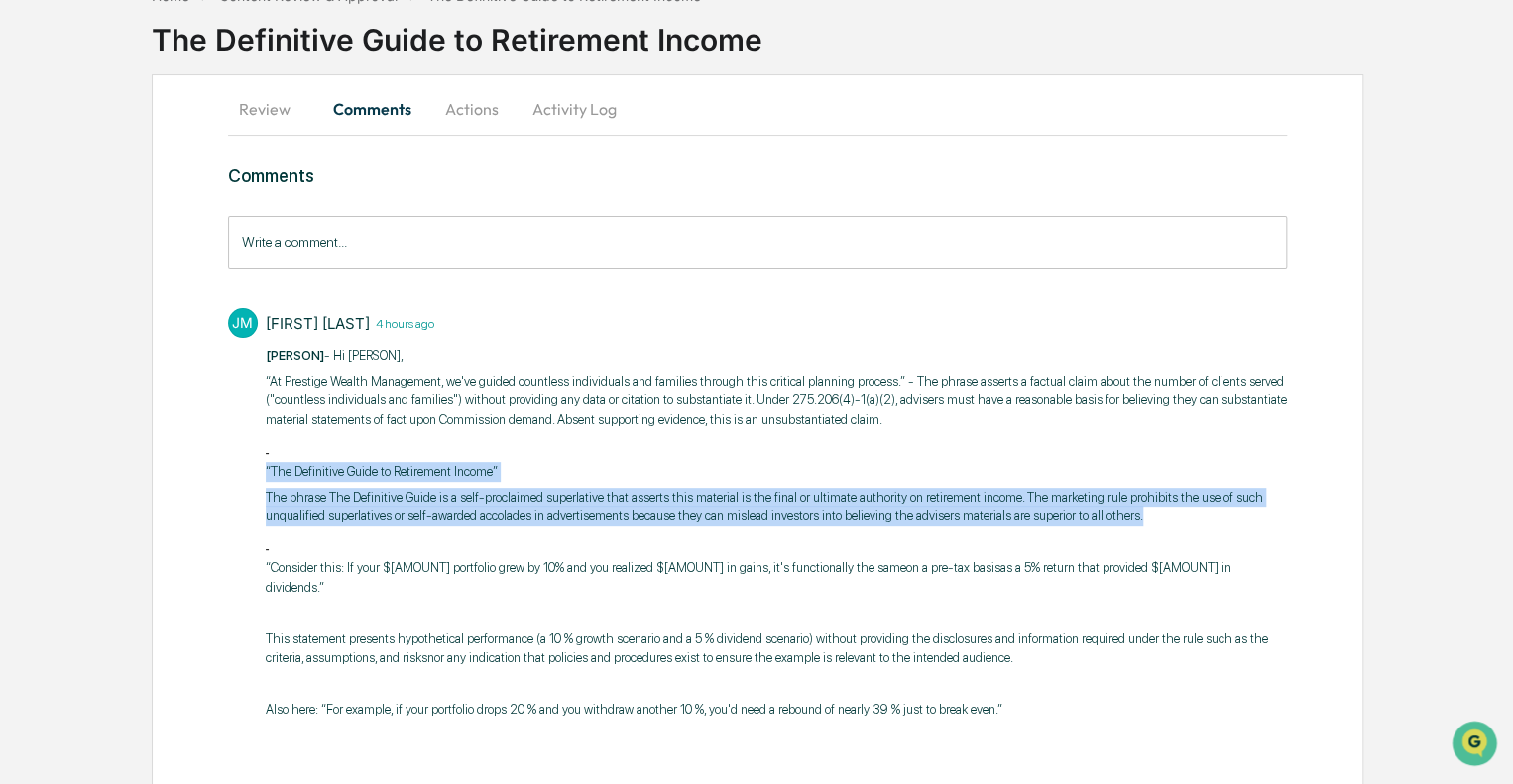 drag, startPoint x: 263, startPoint y: 460, endPoint x: 1158, endPoint y: 513, distance: 896.5679 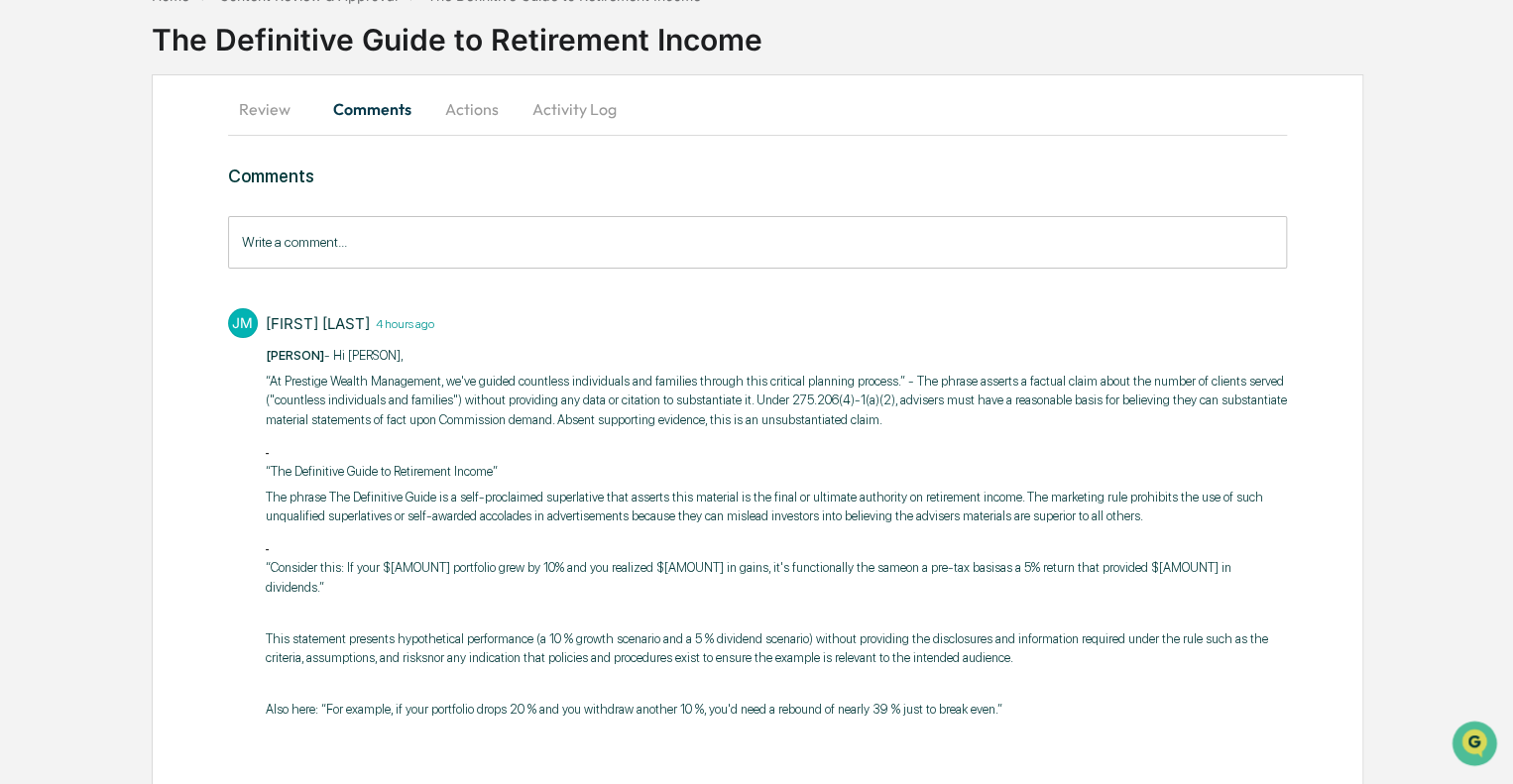 click at bounding box center [776, 542] 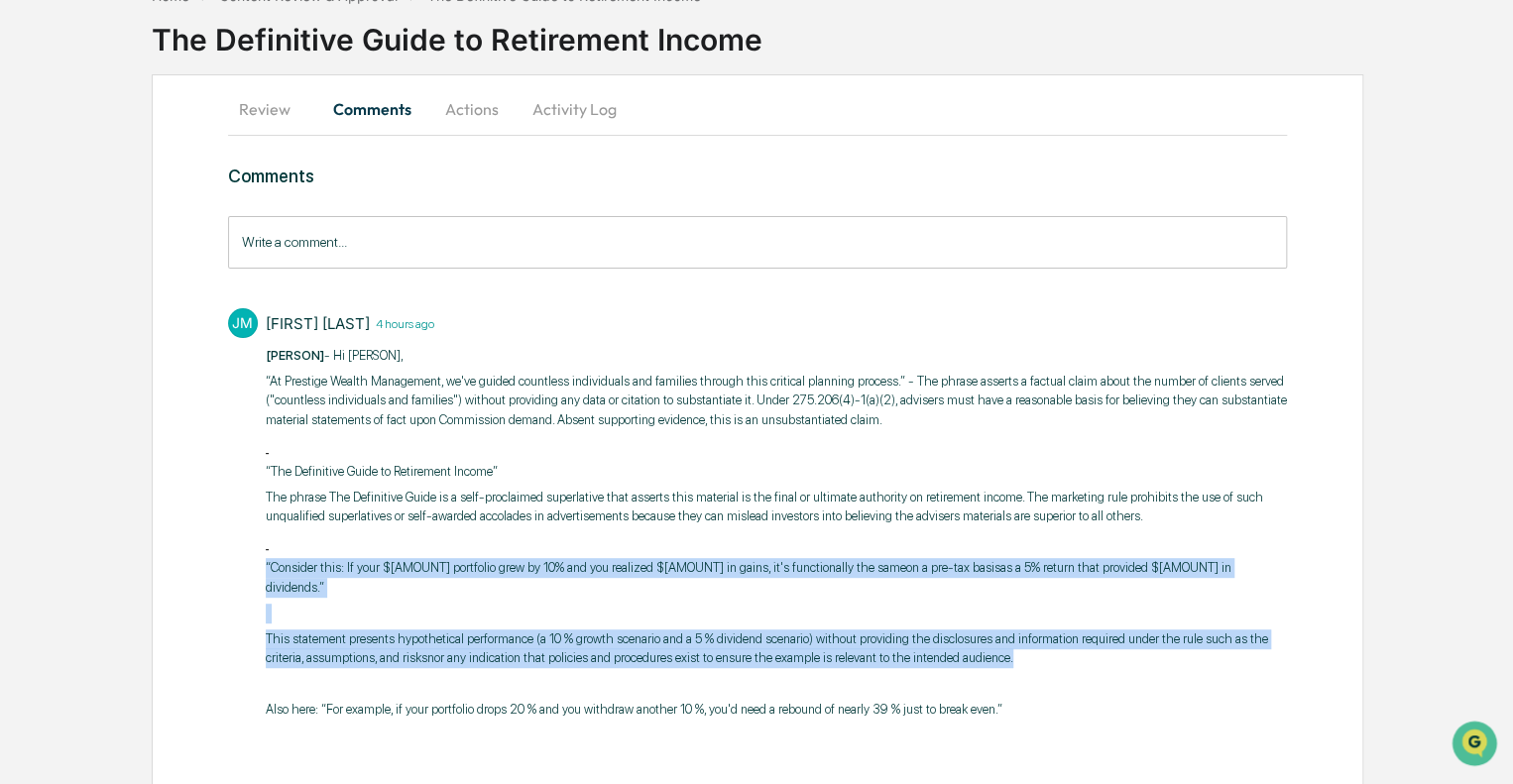 drag, startPoint x: 260, startPoint y: 558, endPoint x: 1021, endPoint y: 645, distance: 765.9569 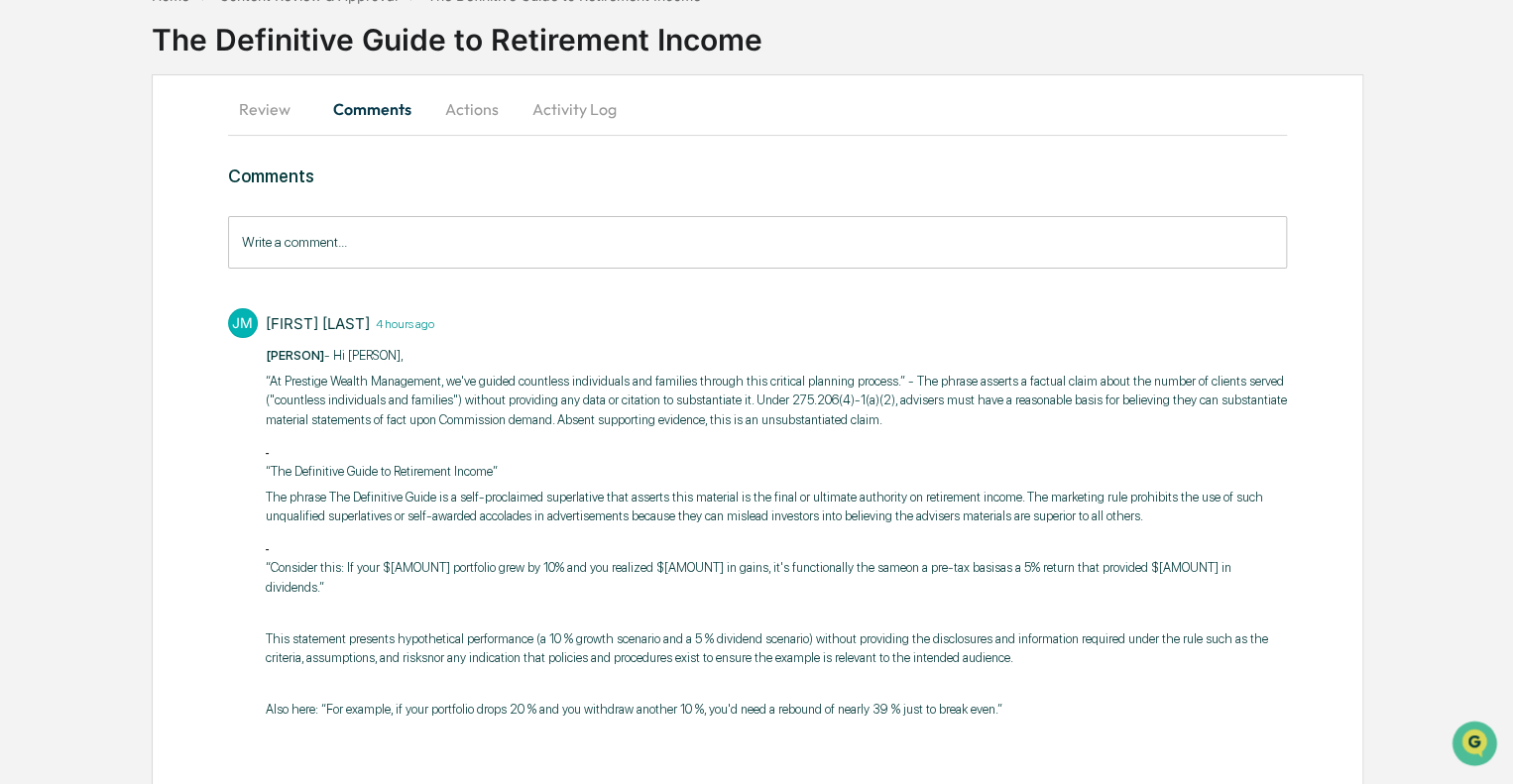 click on "The phrase The Definitive Guide is a self-proclaimed superlative that asserts this material is the final or ultimate authority on retirement income. The marketing rule prohibits the use of such unqualified superlatives or self-awarded accolades in advertisements because they can mislead investors into believing the advisers materials are superior to all others." at bounding box center (776, 506) 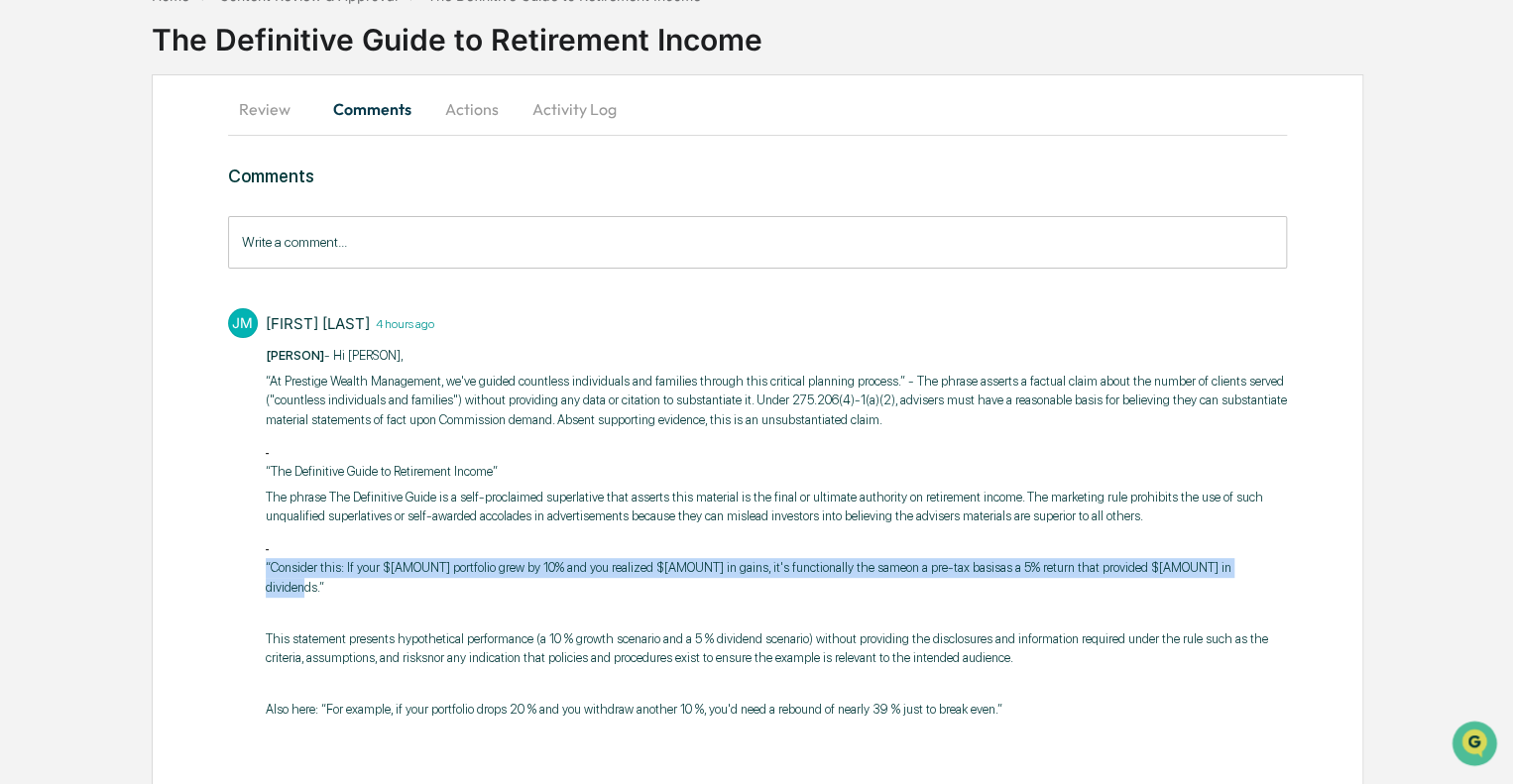 drag, startPoint x: 267, startPoint y: 570, endPoint x: 1234, endPoint y: 563, distance: 967.0253 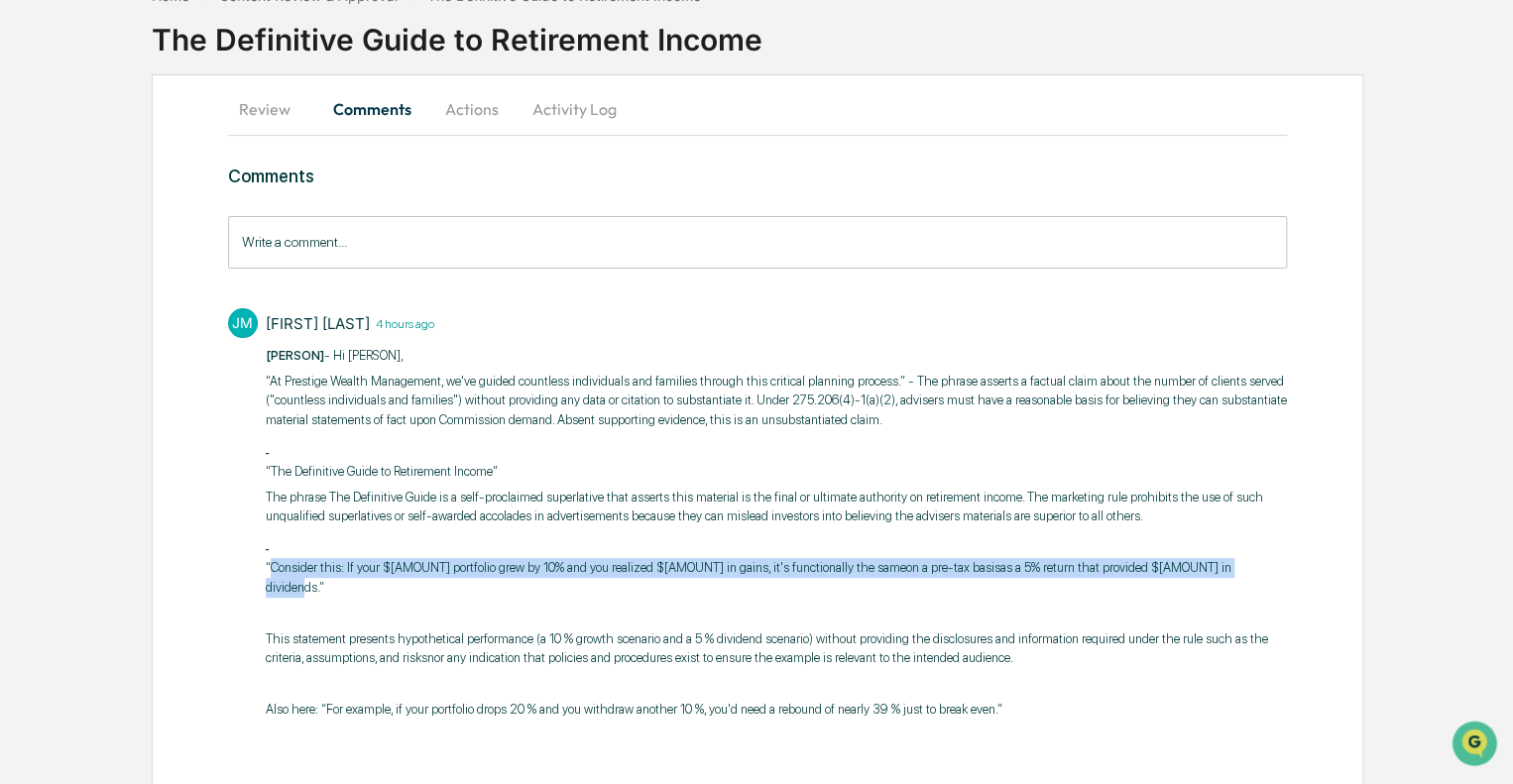 drag, startPoint x: 270, startPoint y: 560, endPoint x: 1235, endPoint y: 571, distance: 965.06269 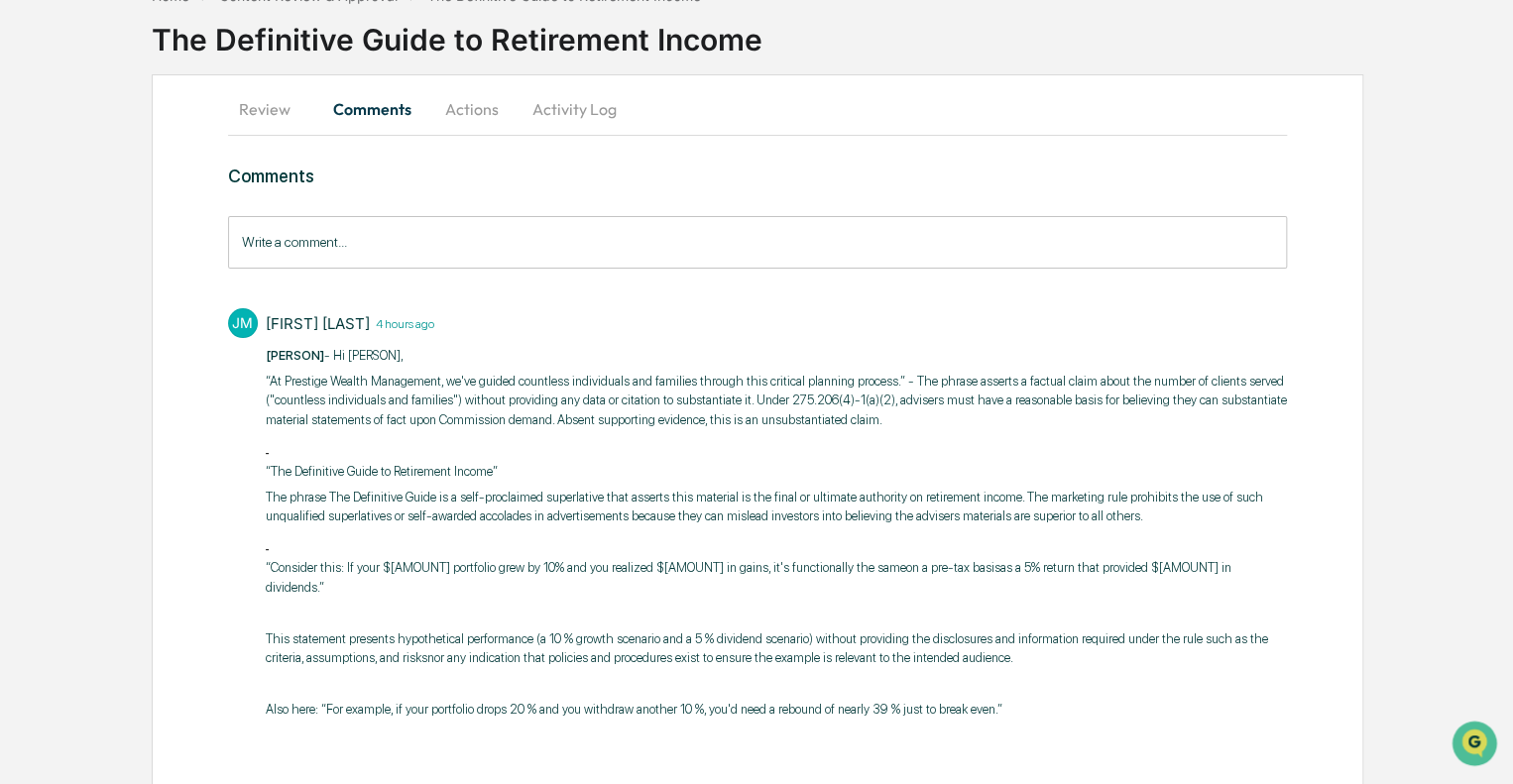 click at bounding box center (776, 446) 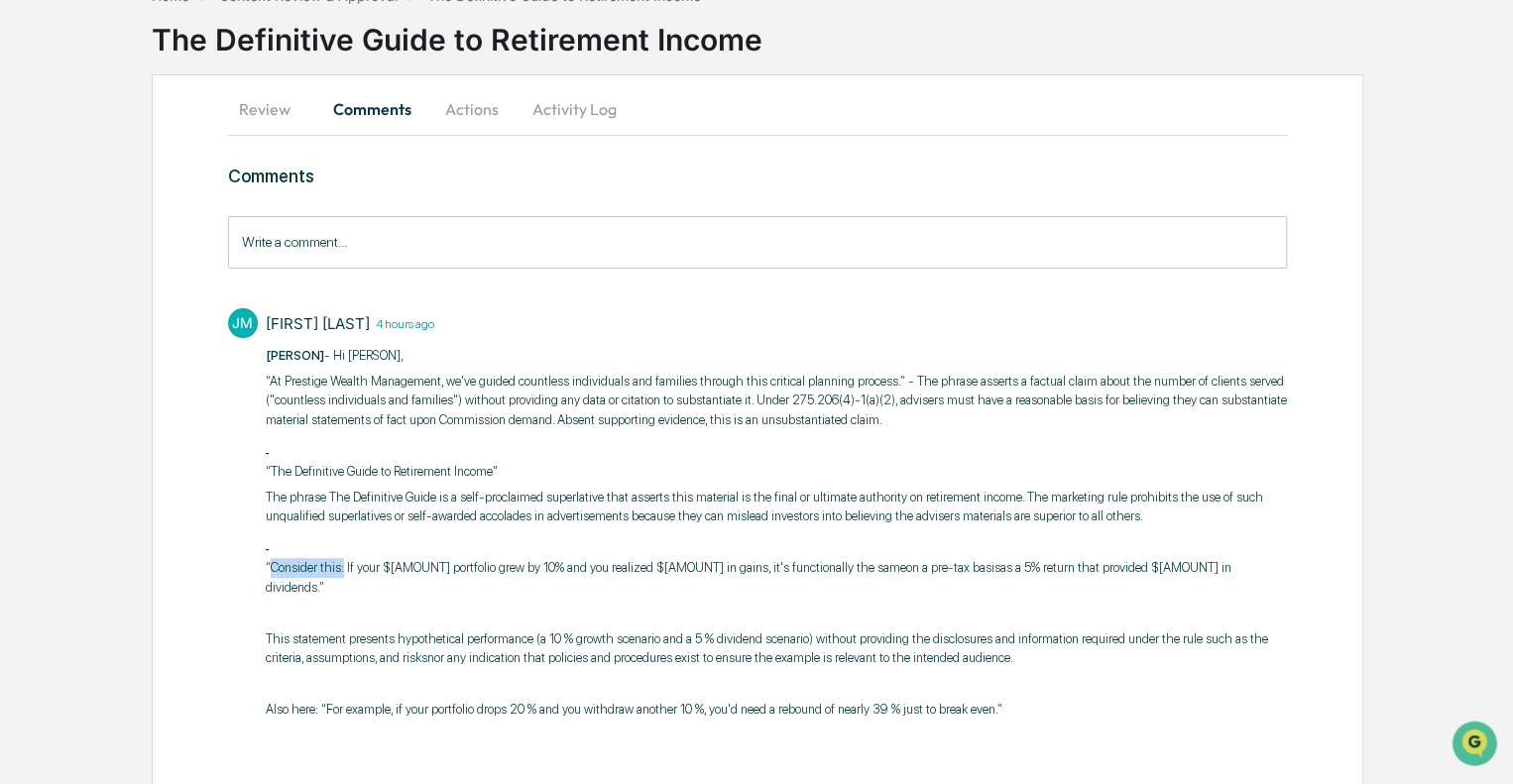 drag, startPoint x: 270, startPoint y: 566, endPoint x: 342, endPoint y: 574, distance: 72.44308 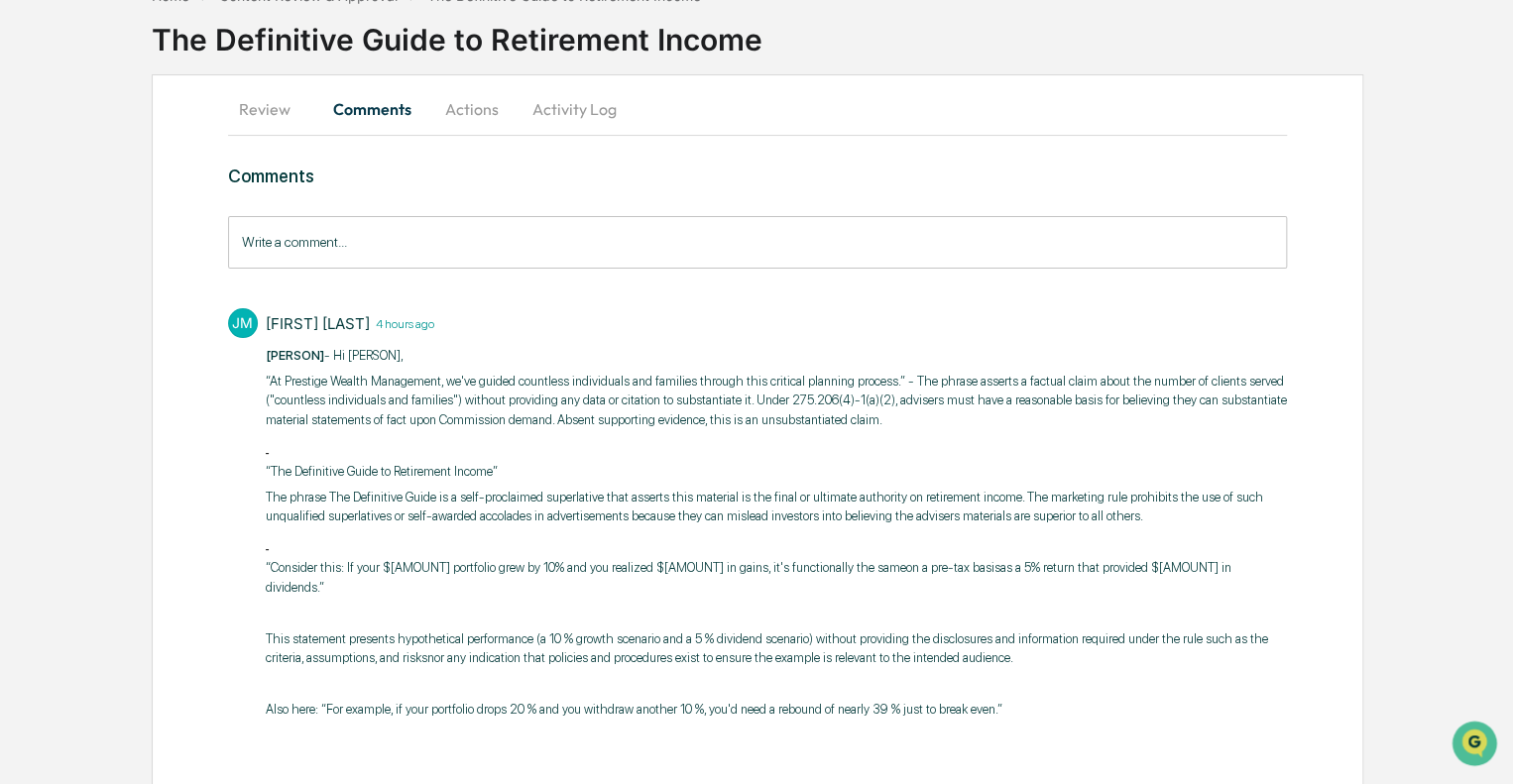 click on "“The Definitive Guide to Retirement Income”" at bounding box center [776, 472] 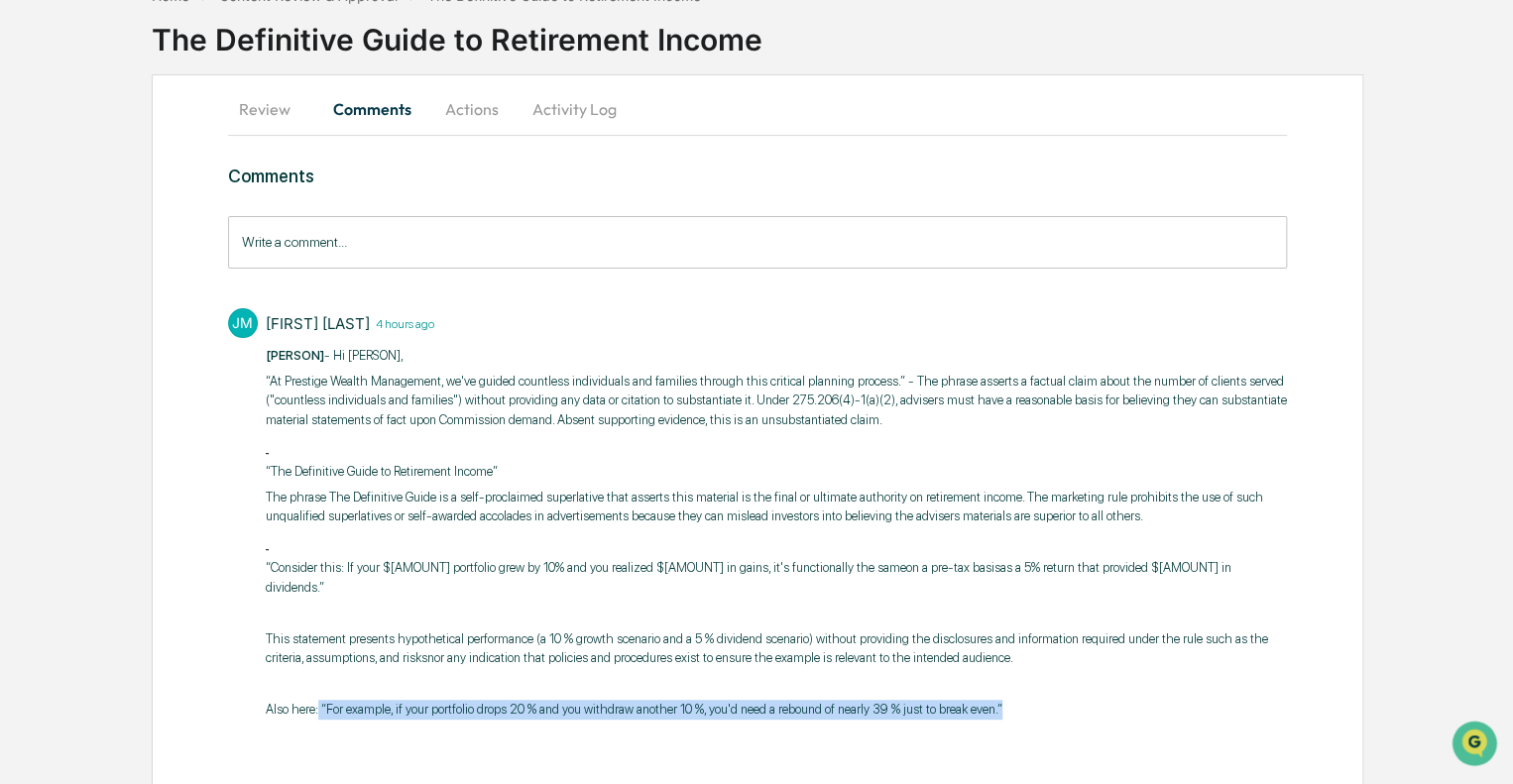drag, startPoint x: 317, startPoint y: 687, endPoint x: 1073, endPoint y: 675, distance: 756.0952 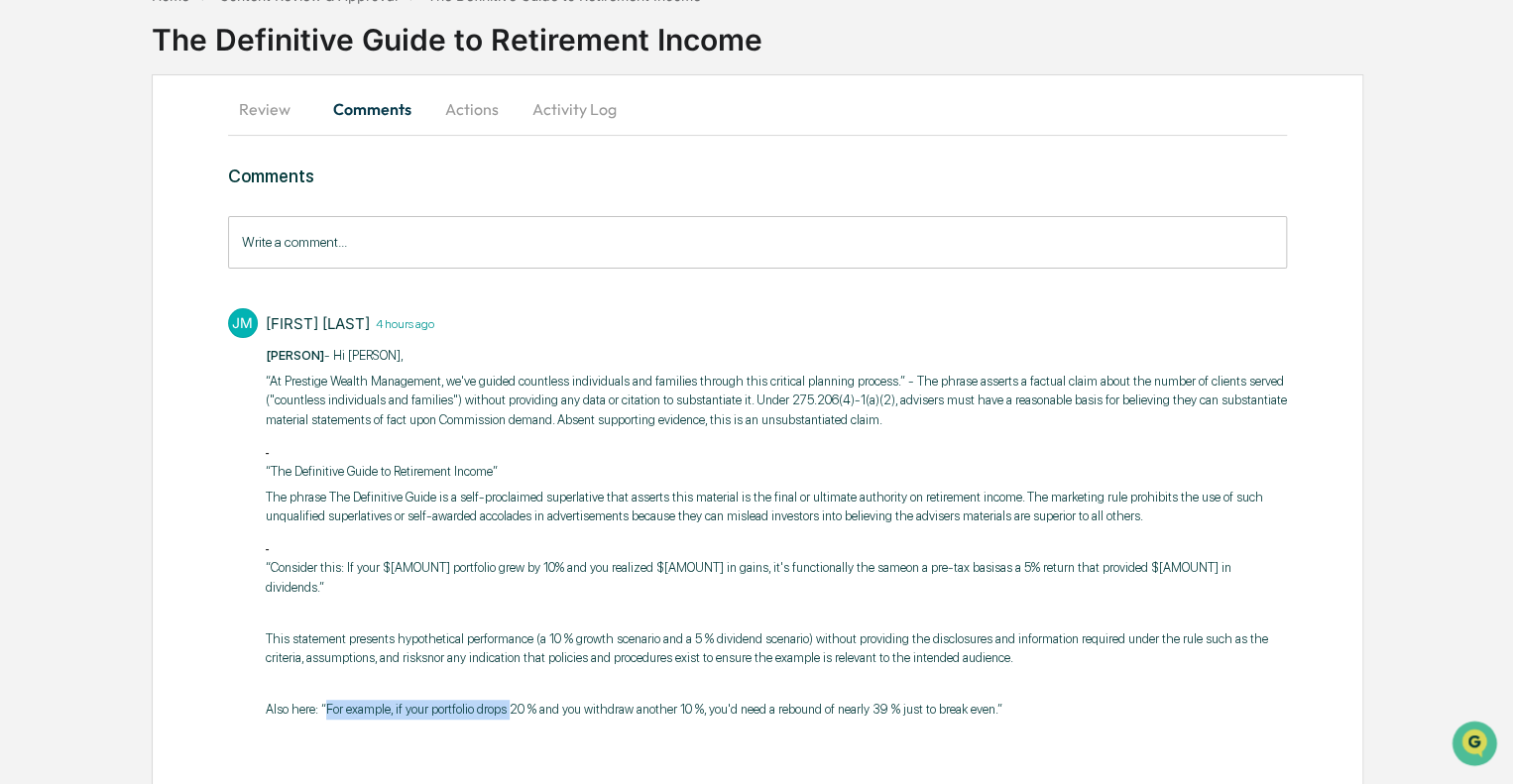 drag, startPoint x: 406, startPoint y: 689, endPoint x: 508, endPoint y: 693, distance: 102.078401 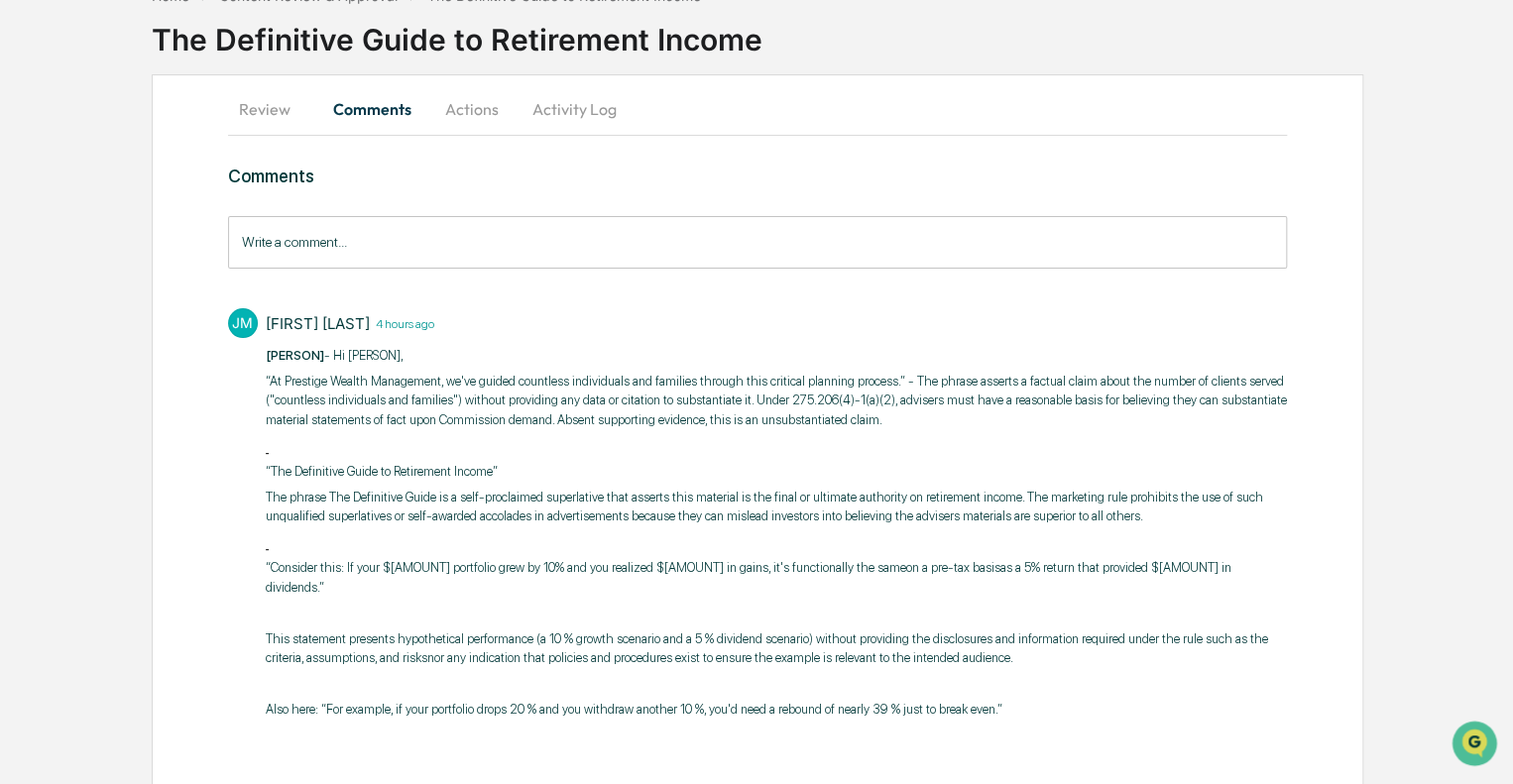 click on "The phrase The Definitive Guide is a self-proclaimed superlative that asserts this material is the final or ultimate authority on retirement income. The marketing rule prohibits the use of such unqualified superlatives or self-awarded accolades in advertisements because they can mislead investors into believing the advisers materials are superior to all others." at bounding box center [776, 506] 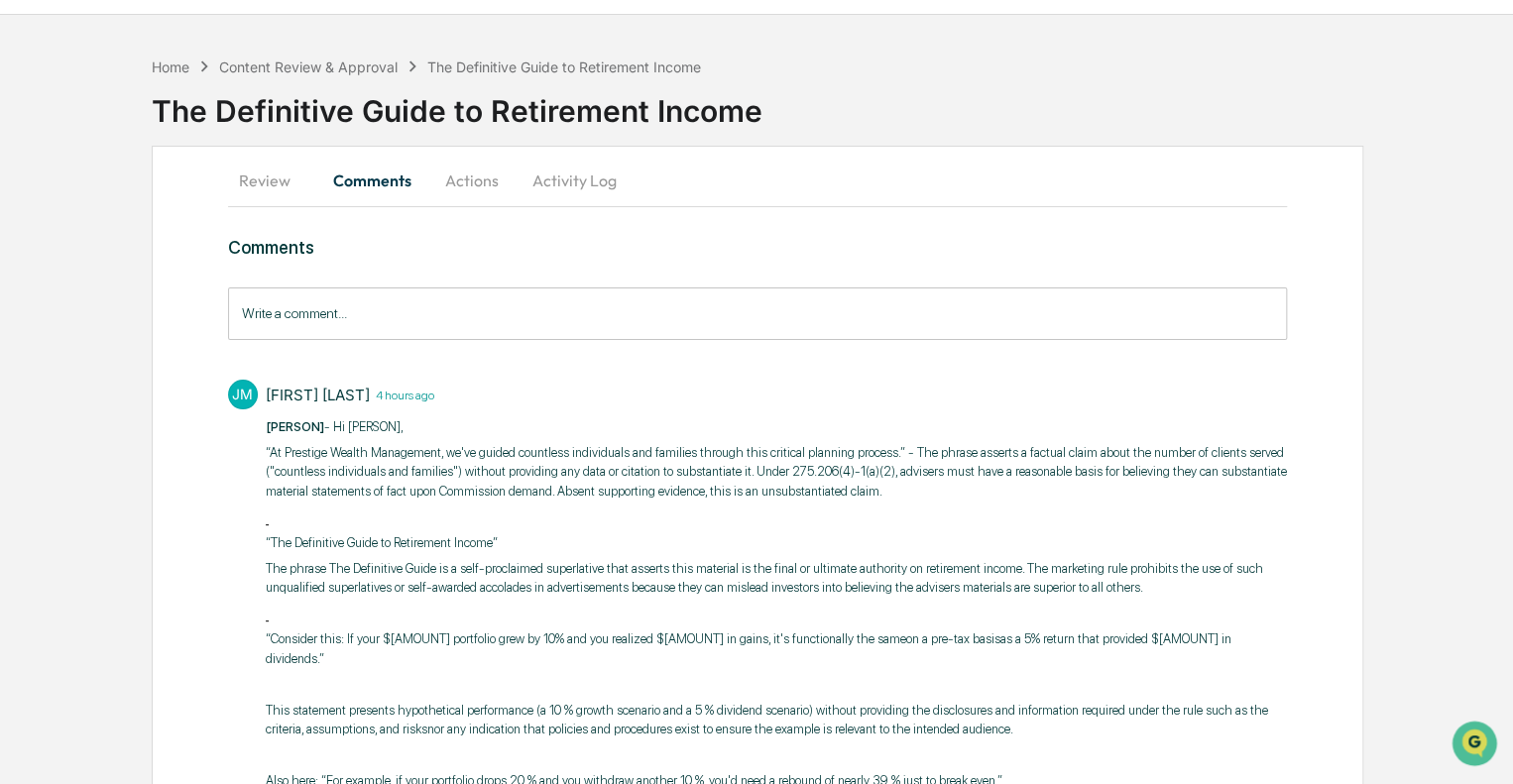 scroll, scrollTop: 0, scrollLeft: 0, axis: both 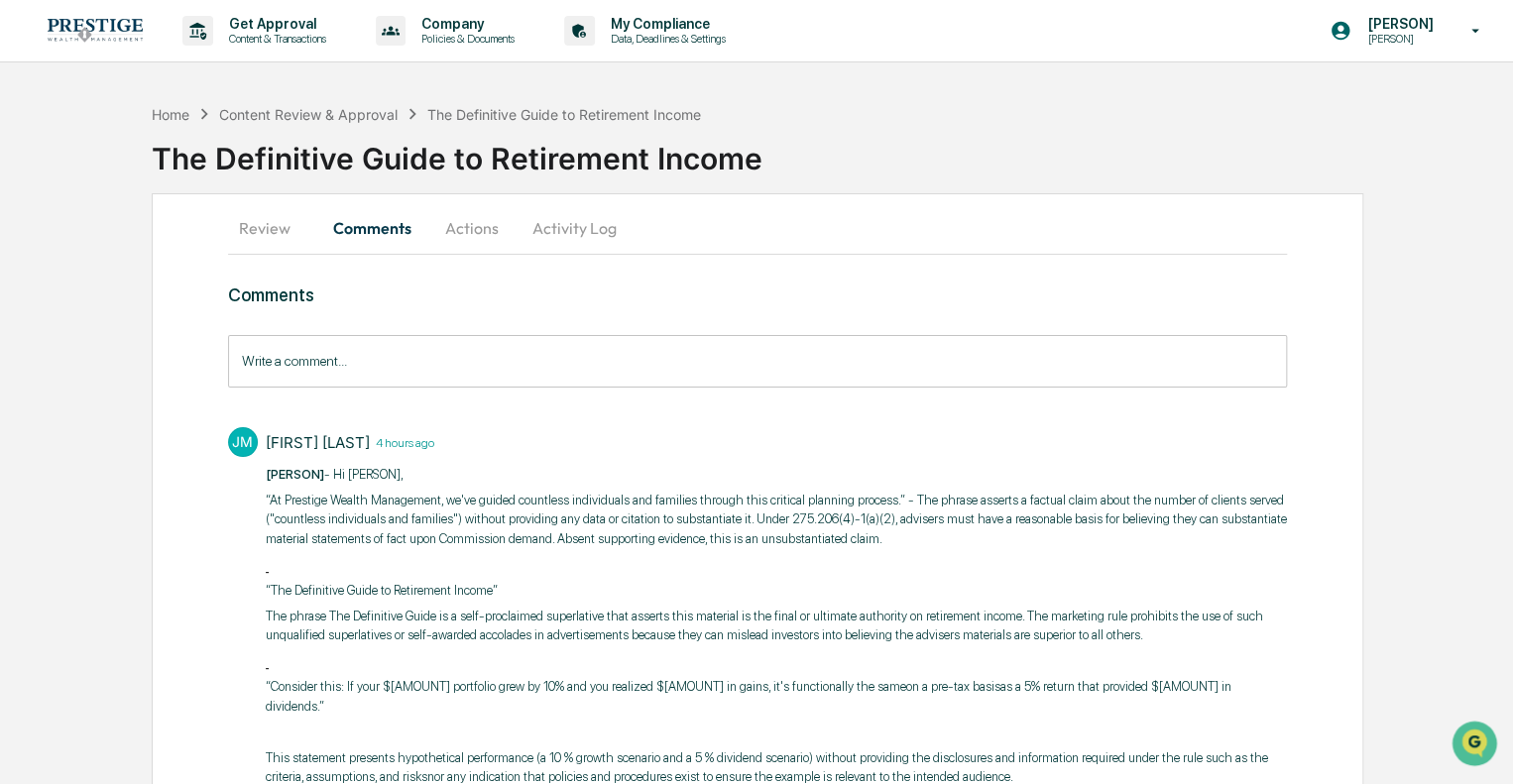 click on "Actions" at bounding box center (472, 228) 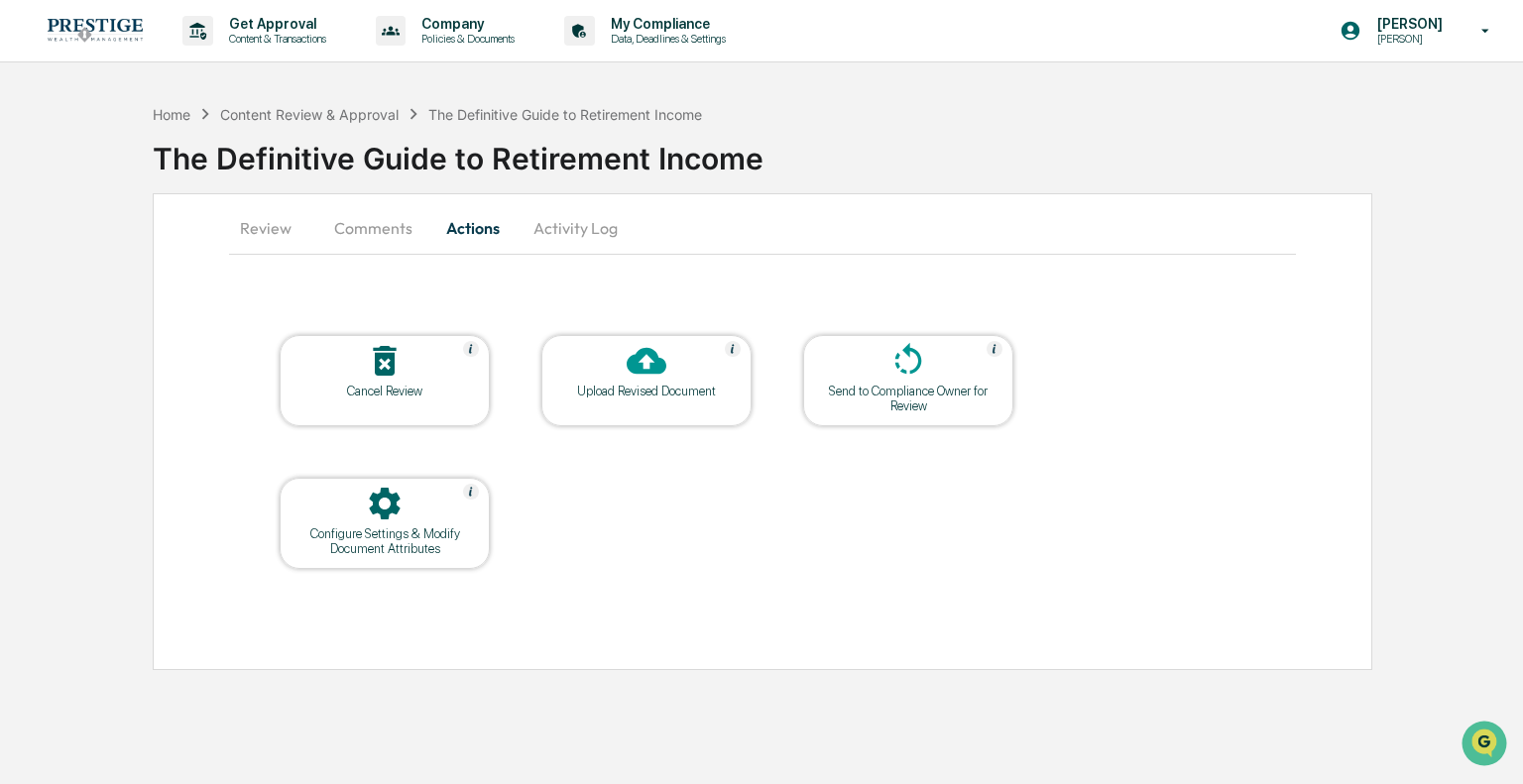 click on "Upload Revised Document" at bounding box center [646, 381] 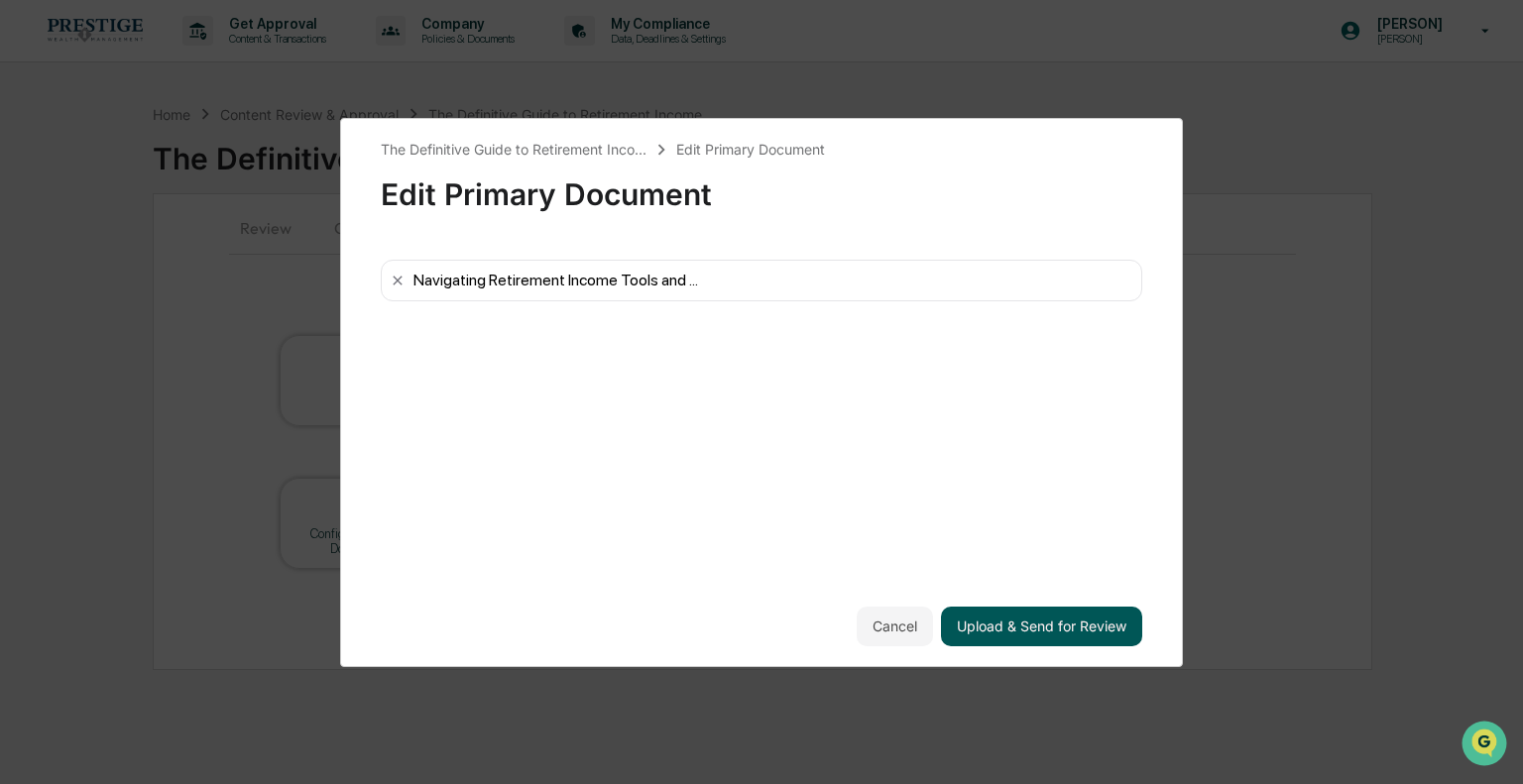 click on "Upload & Send for Review" at bounding box center [1041, 626] 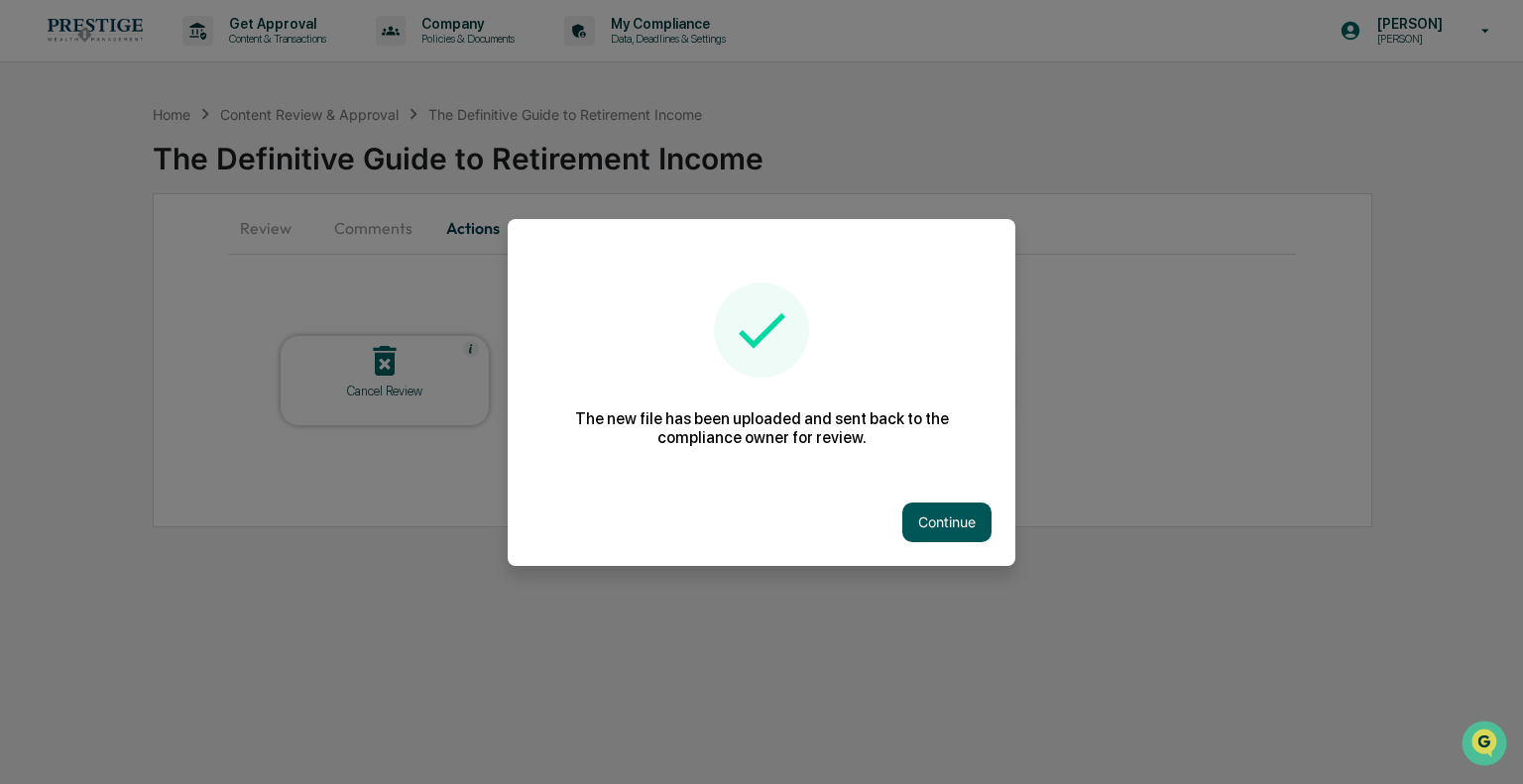 click on "Continue" at bounding box center [947, 522] 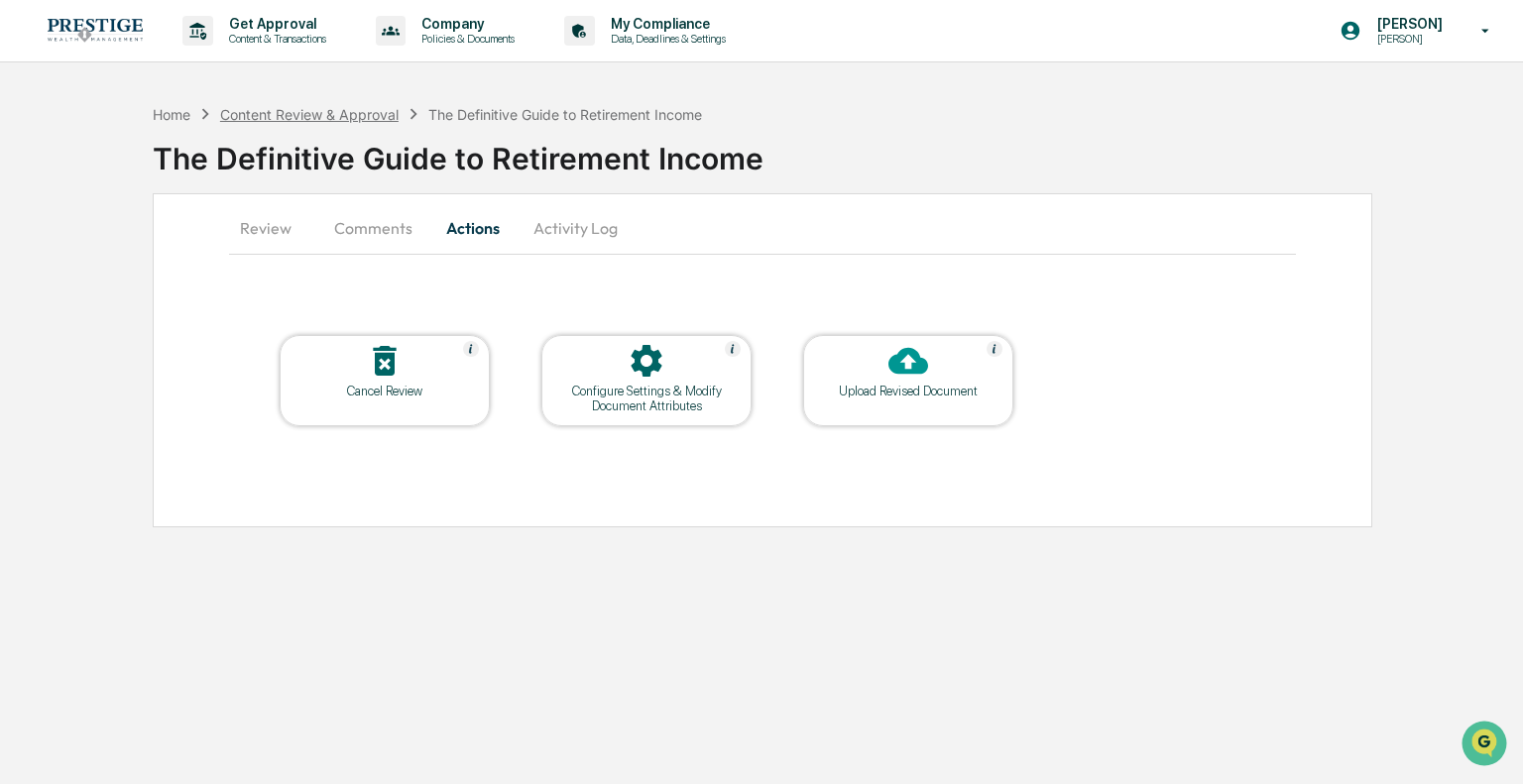 click on "Content Review & Approval" at bounding box center (309, 114) 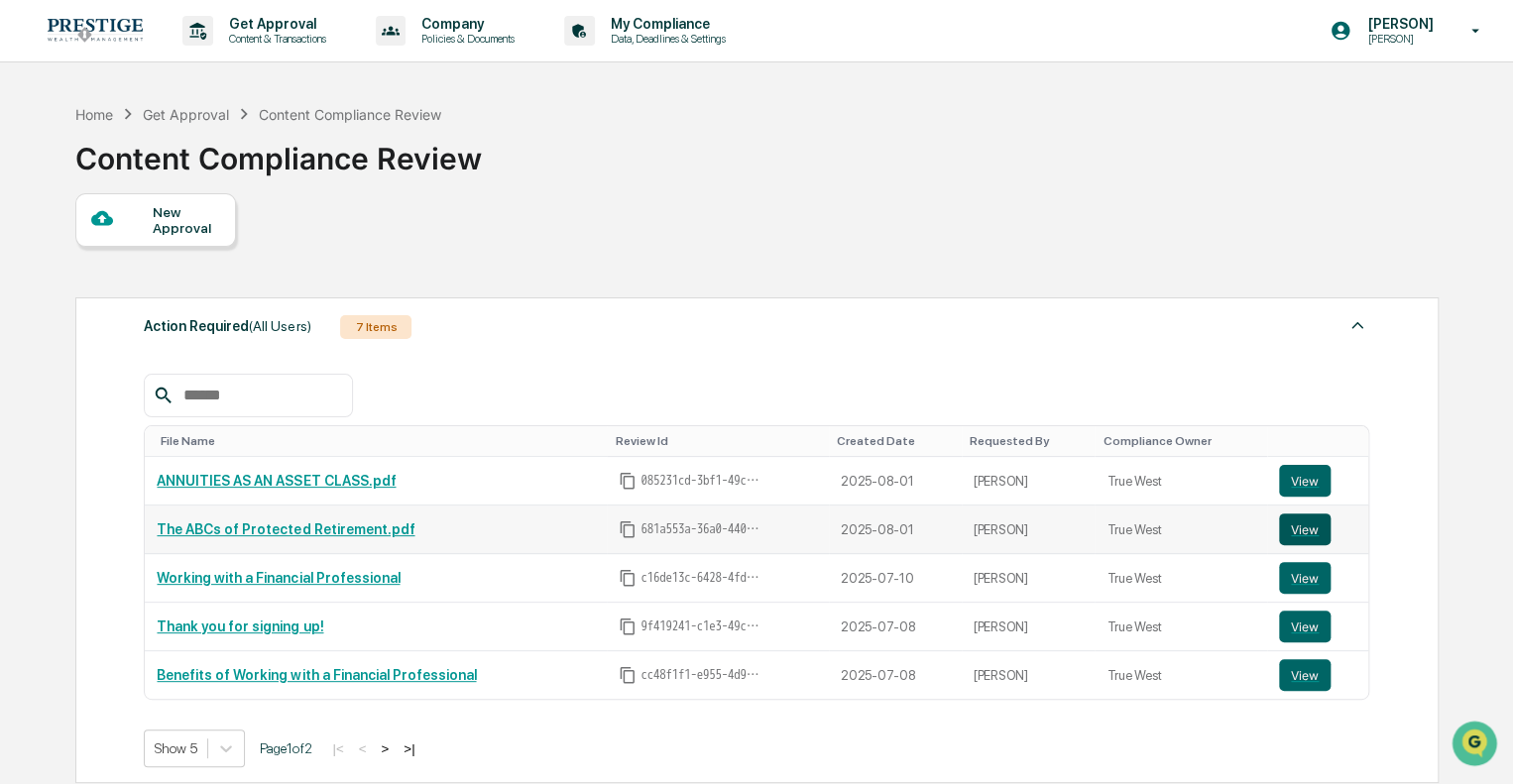 click on "View" at bounding box center (1305, 529) 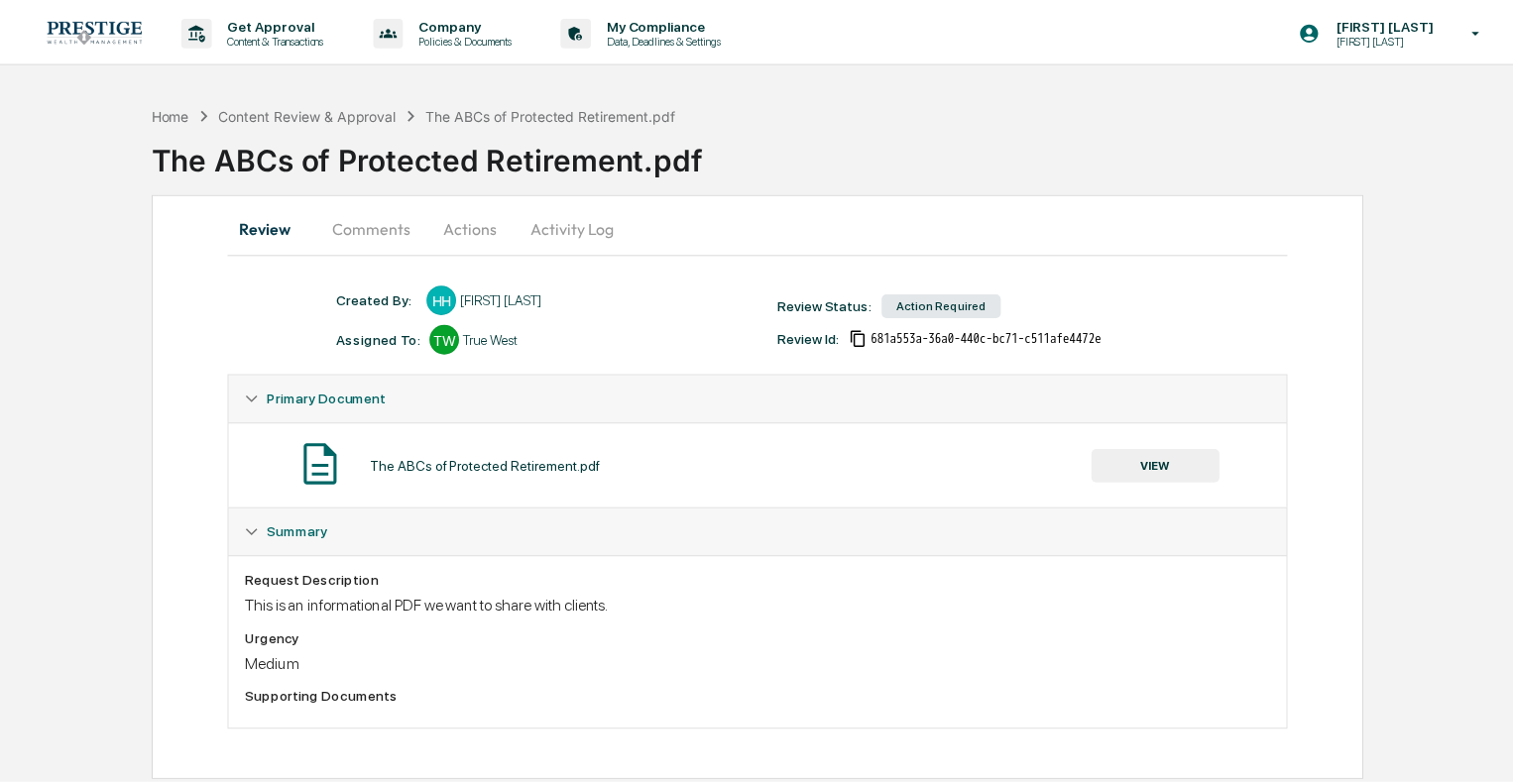 scroll, scrollTop: 0, scrollLeft: 0, axis: both 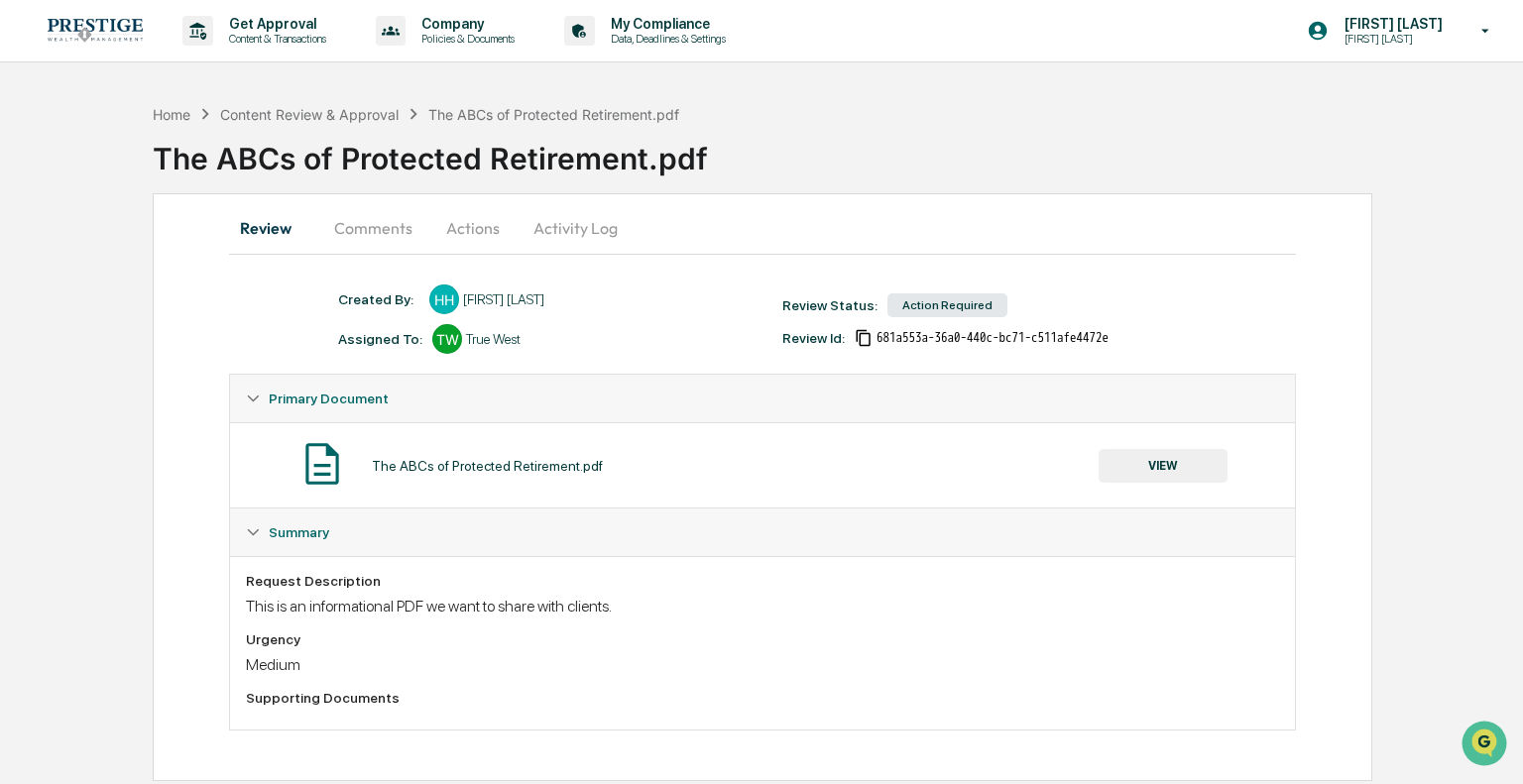 click on "Comments" at bounding box center (373, 228) 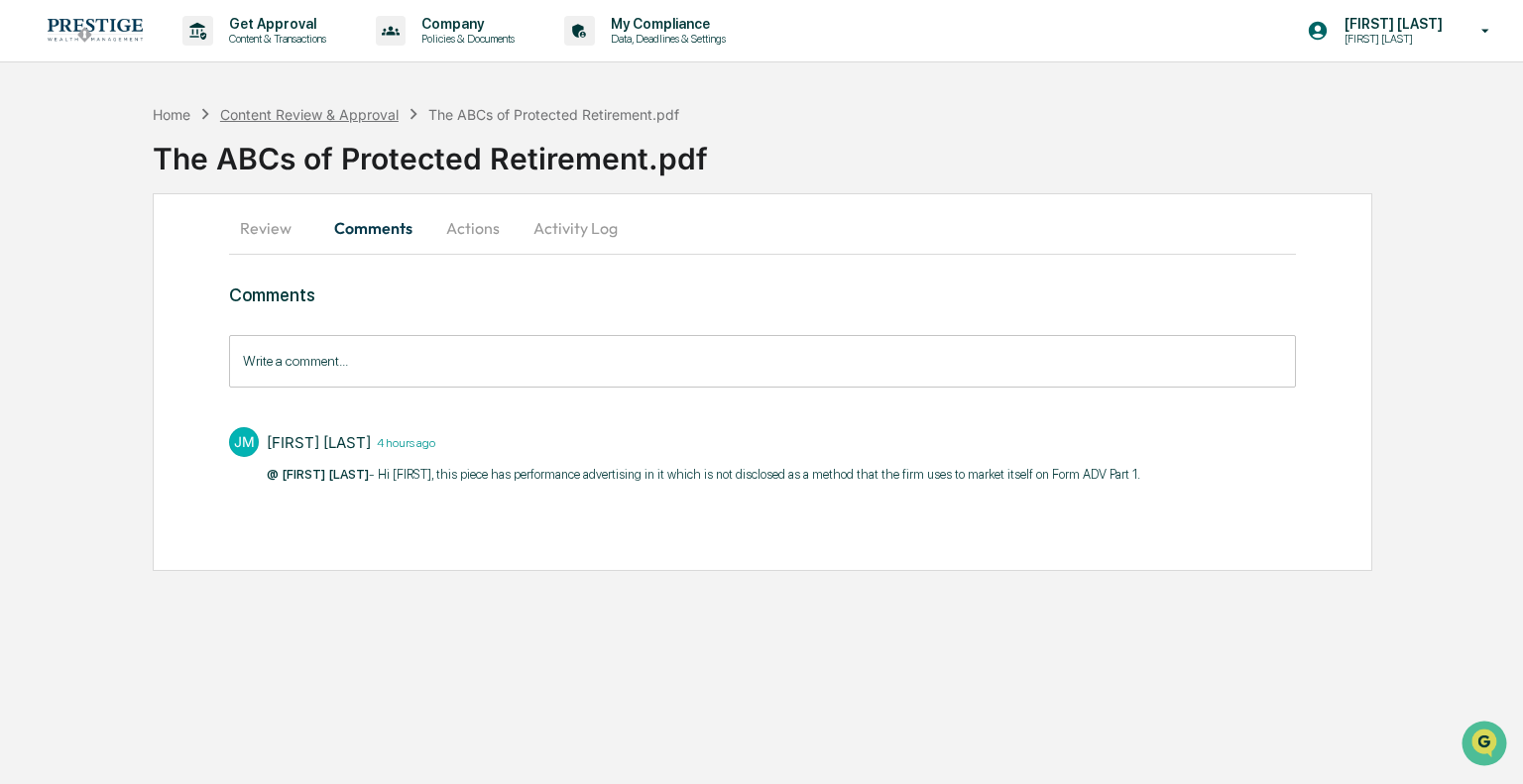 click on "Content Review & Approval" at bounding box center (309, 114) 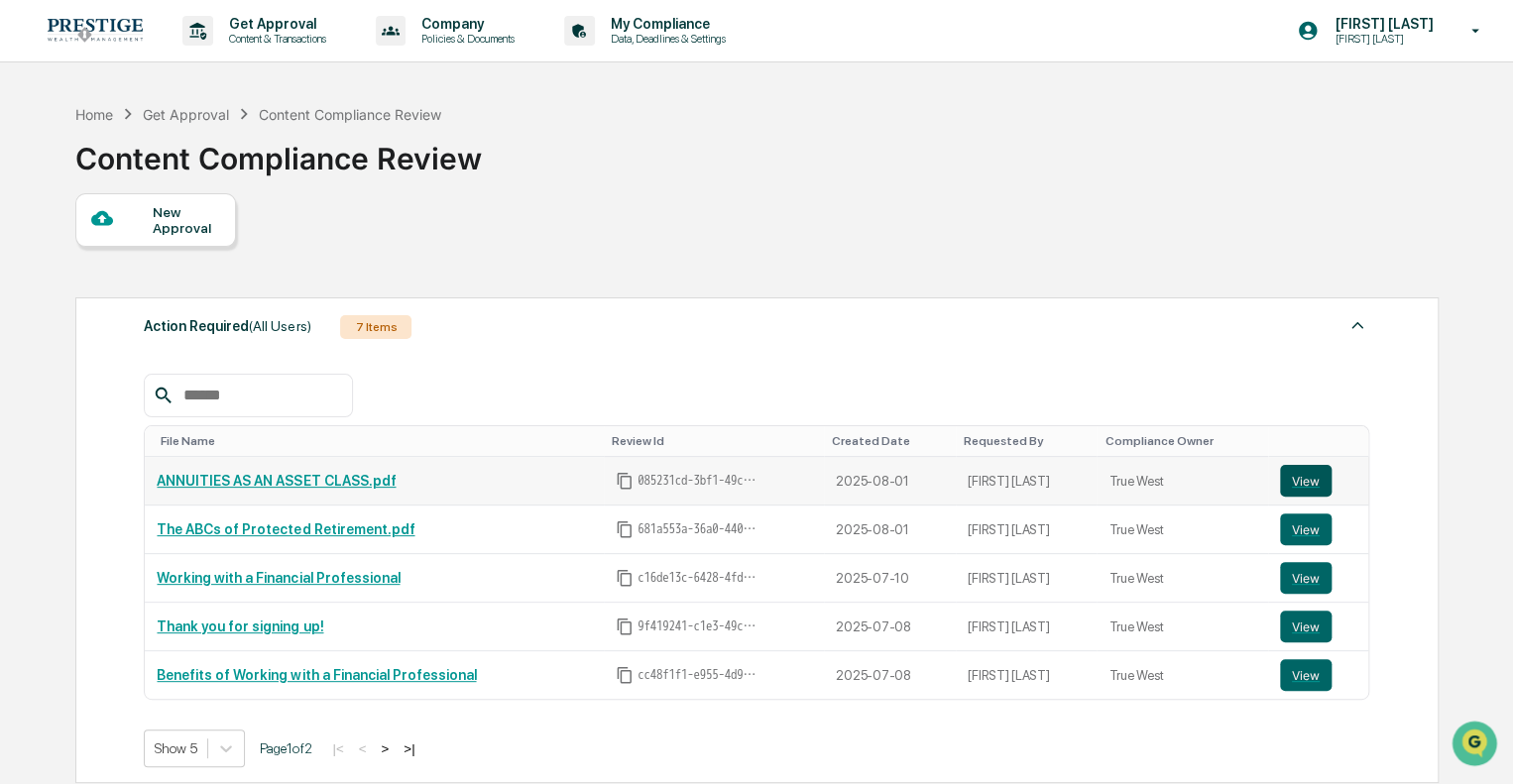 click on "View" at bounding box center [1306, 481] 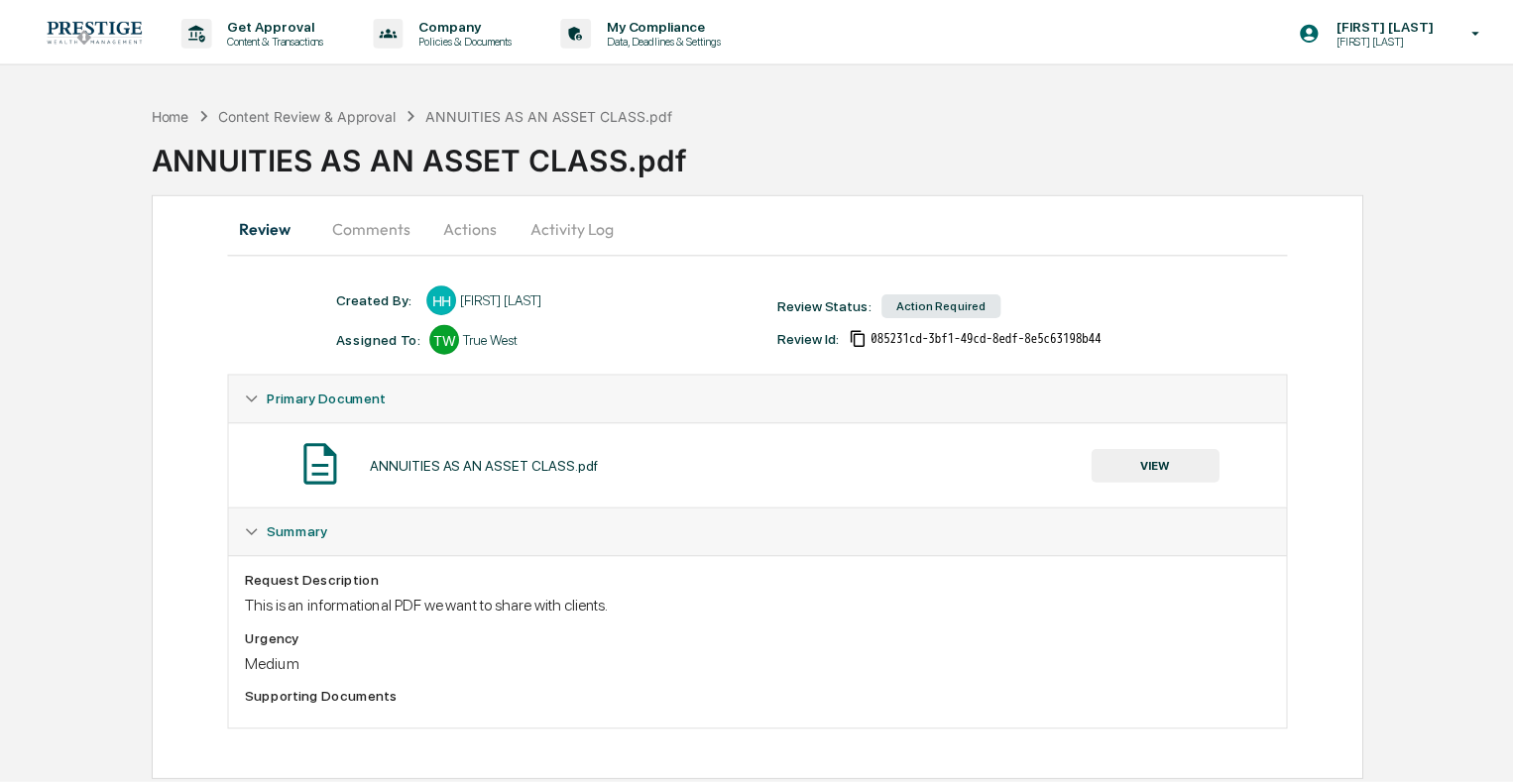 scroll, scrollTop: 0, scrollLeft: 0, axis: both 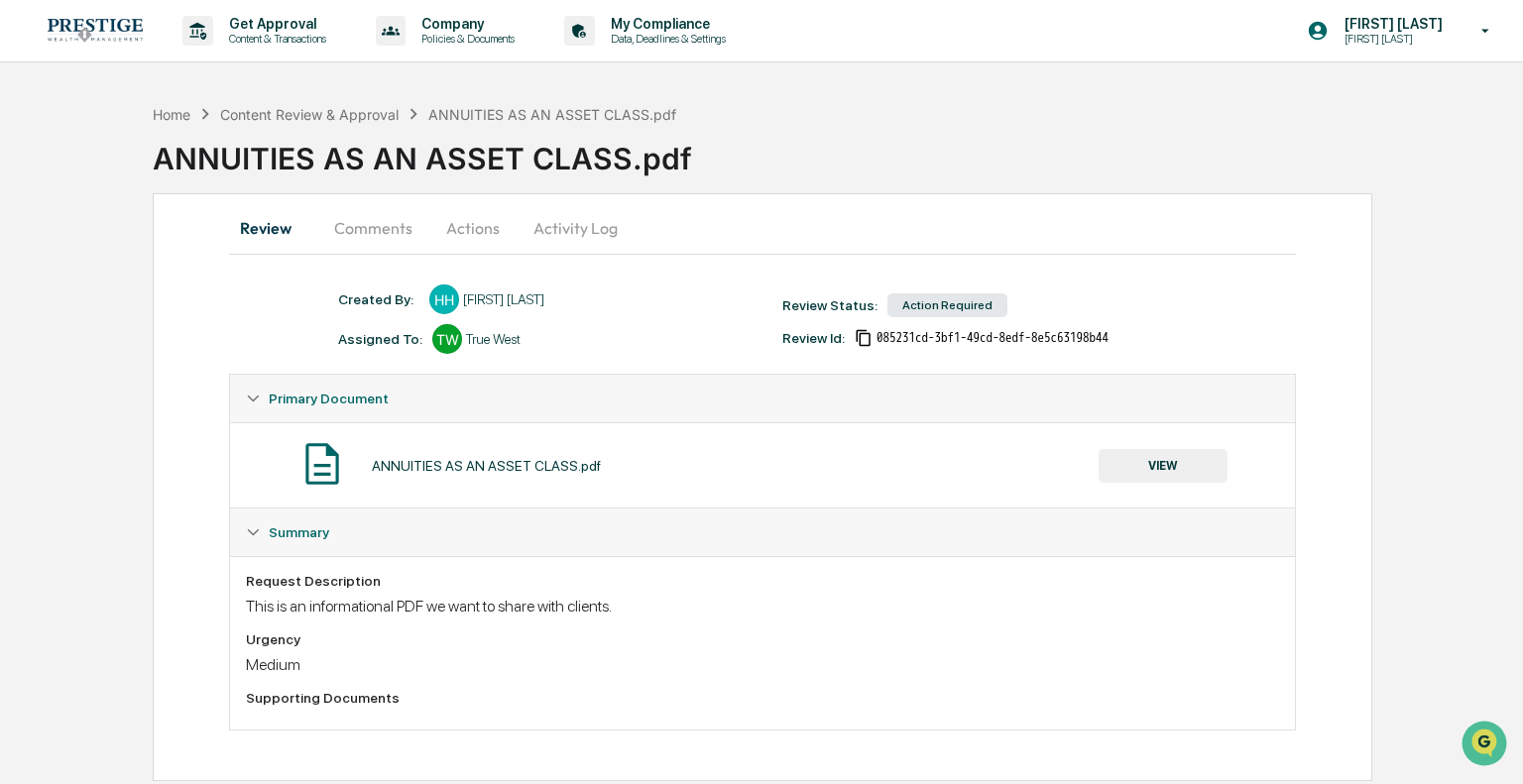 click on "Comments" at bounding box center [373, 228] 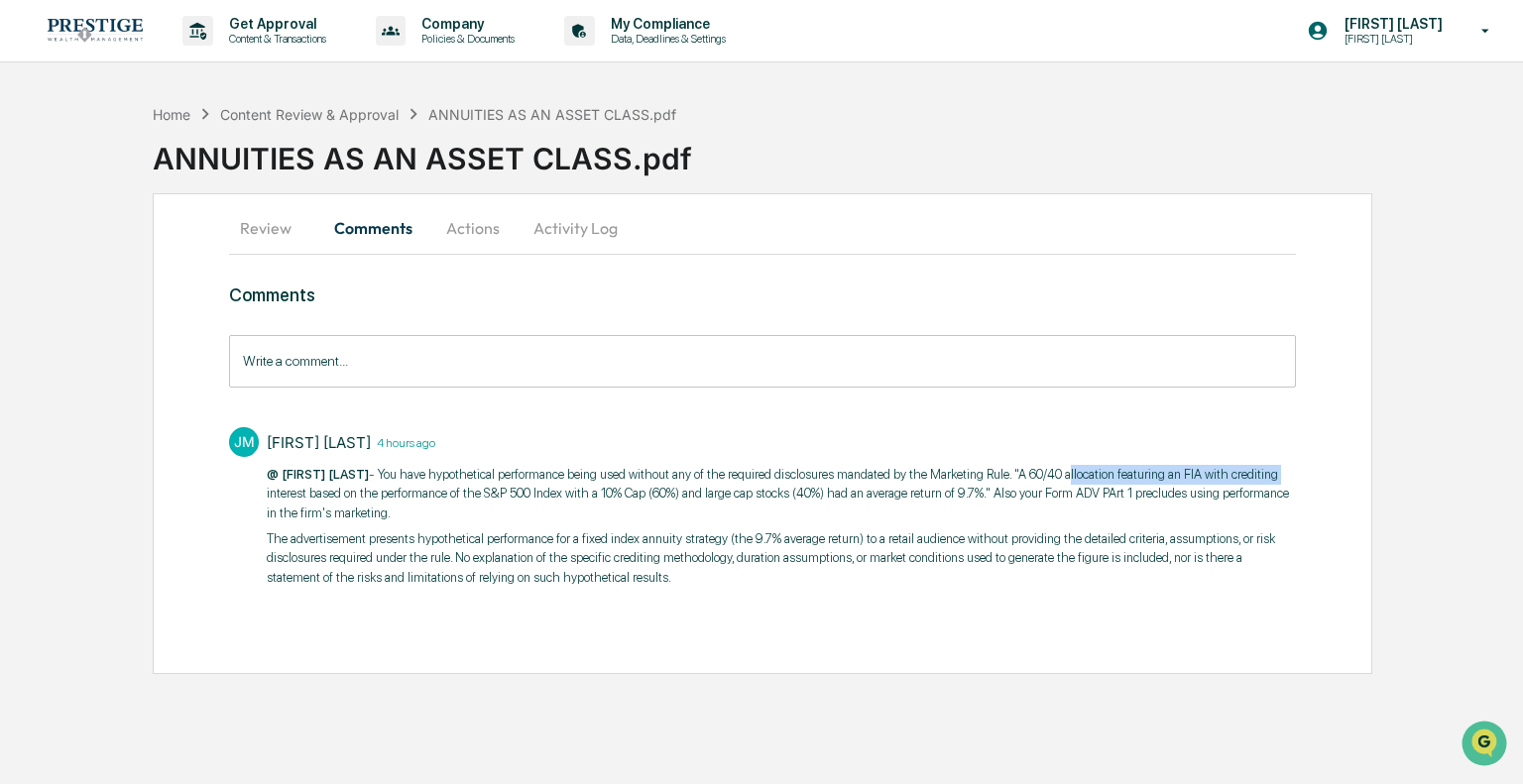 drag, startPoint x: 1062, startPoint y: 472, endPoint x: 1276, endPoint y: 478, distance: 214.0841 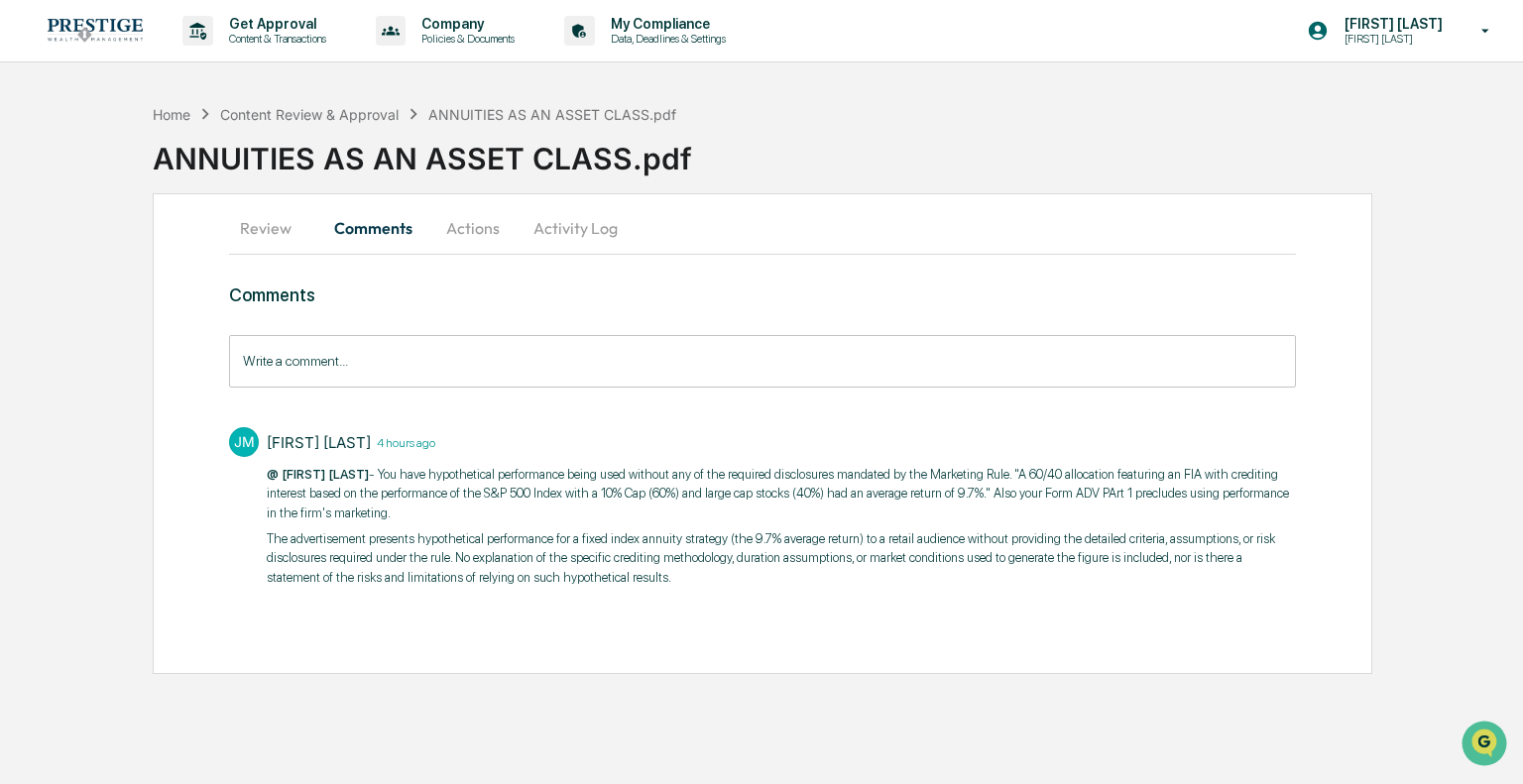 click on "@ [FIRST] [LAST] - You have hypothetical performance being used without any of the required disclosures mandated by the Marketing Rule. "A 60/40 allocation featuring an FIA with crediting interest based on the performance of the S&P 500 Index with a 10% Cap (60%) and large cap stocks (40%) had an average return of 9.7%." Also your Form ADV PArt 1 precludes using performance in the firm's marketing." at bounding box center [780, 494] 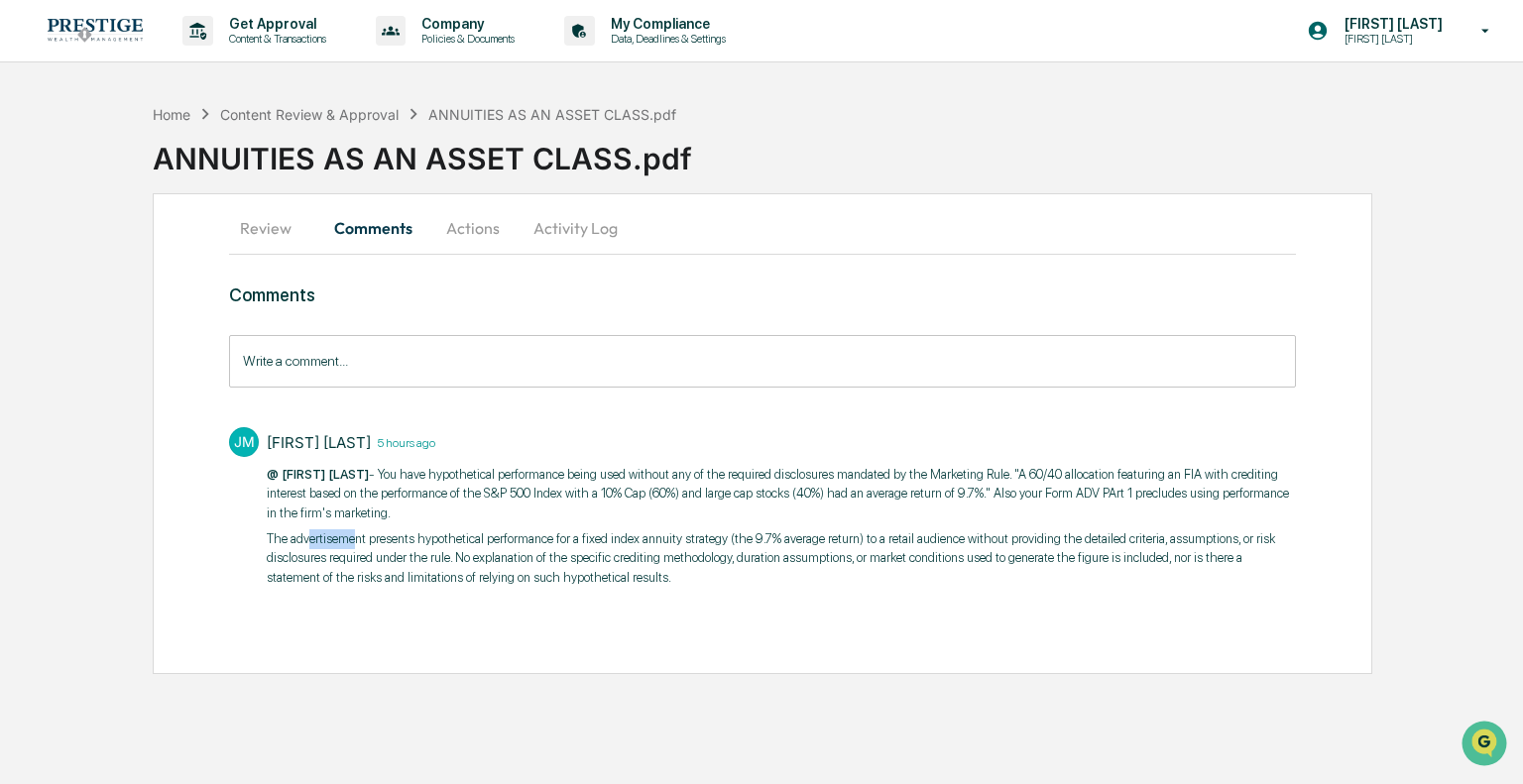drag, startPoint x: 306, startPoint y: 538, endPoint x: 353, endPoint y: 540, distance: 47.042534 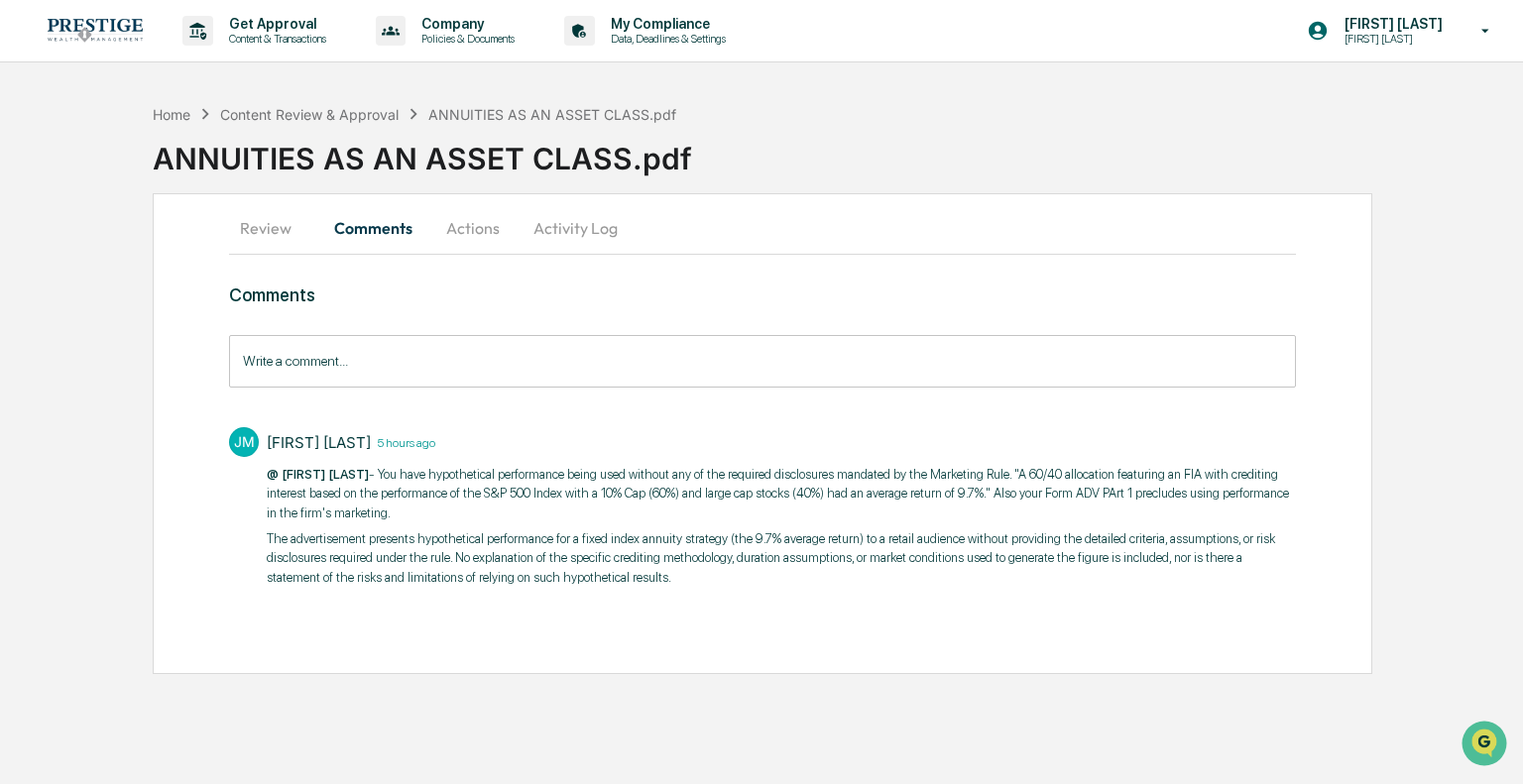 click on "Write a comment..." at bounding box center [762, 361] 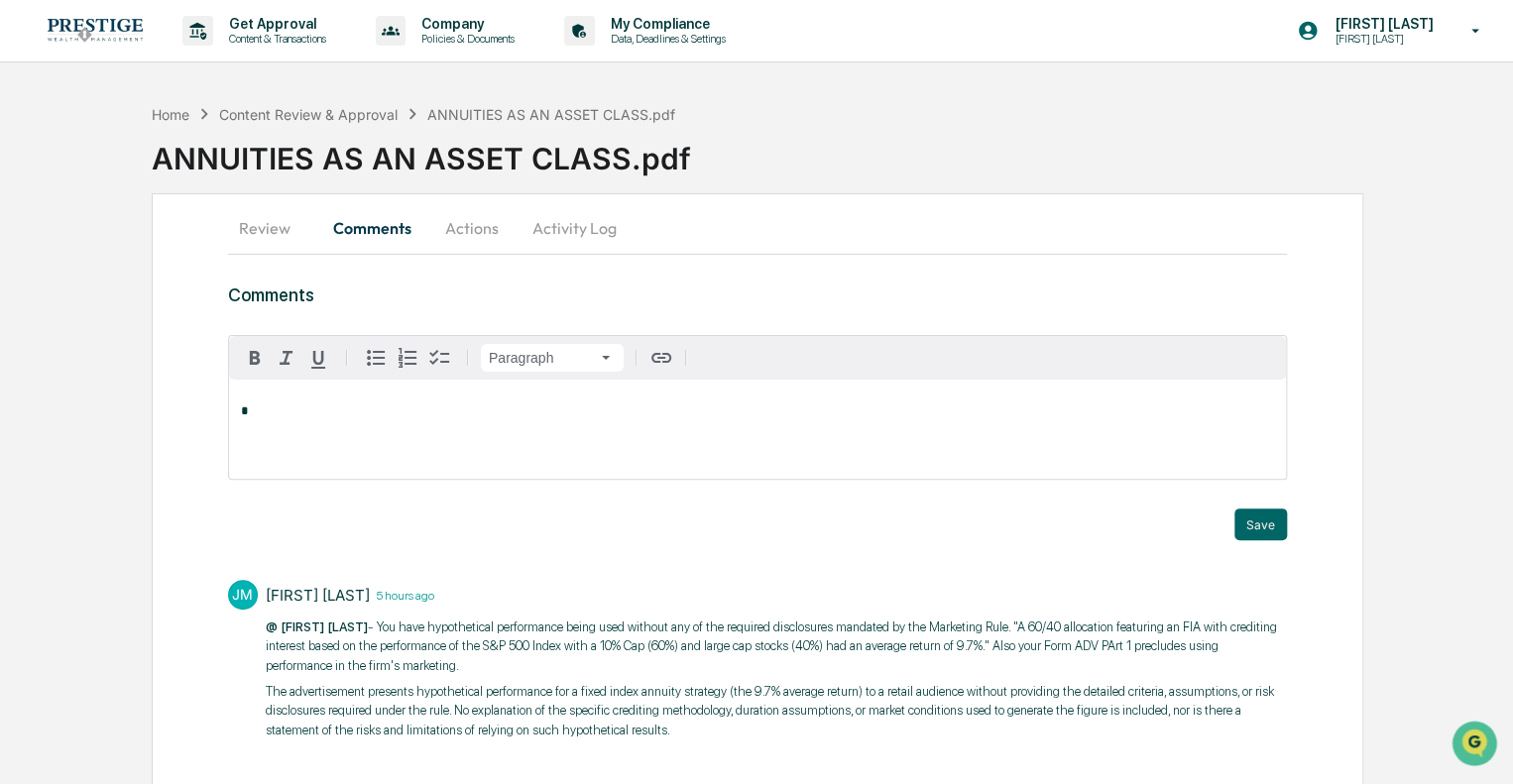 click on "Review Comments Actions Activity Log Comments Paragraph * Trigger Save JM [FIRST] [LAST] 5 hours ago @ [FIRST] [LAST] - You have hypothetical performance being used without any of the required disclosures mandated by the Marketing Rule. "A 60/40 allocation featuring an FIA with crediting interest based on the performance of the S&P 500 Index with a 10% Cap (60%) and large cap stocks (40%) had an average return of 9.7%." Also your Form ADV PArt 1 precludes using performance in the firm's marketing.
The advertisement presents hypothetical performance for a fixed index annuity strategy (the 9.7% average return) to a retail audience without providing the detailed criteria, assumptions, or risk disclosures required under the rule. No explanation of the specific crediting methodology, duration assumptions, or market conditions used to generate the figure is included, nor is there a statement of the risks and limitations of relying on such hypothetical results.​" at bounding box center [757, 509] 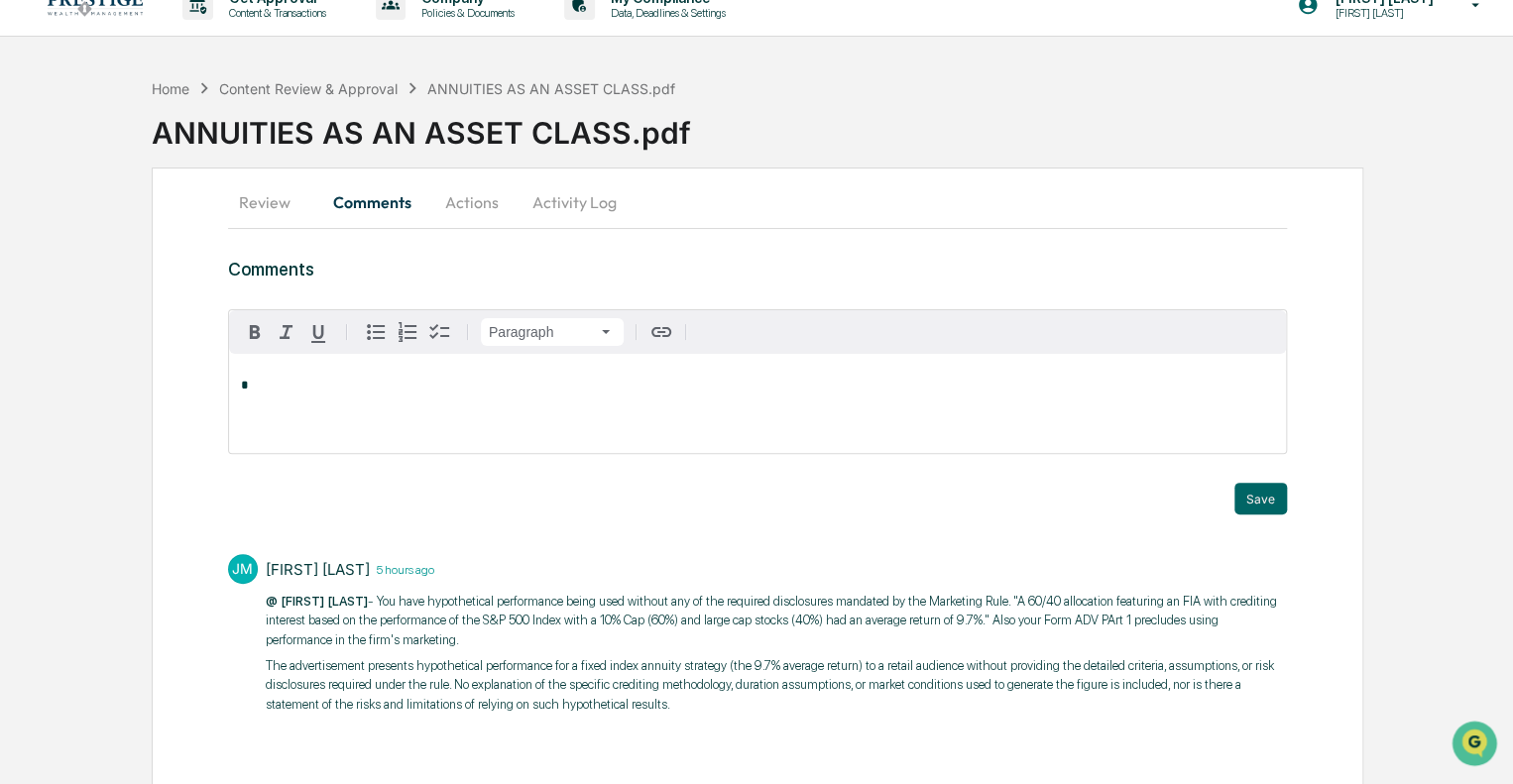 scroll, scrollTop: 40, scrollLeft: 0, axis: vertical 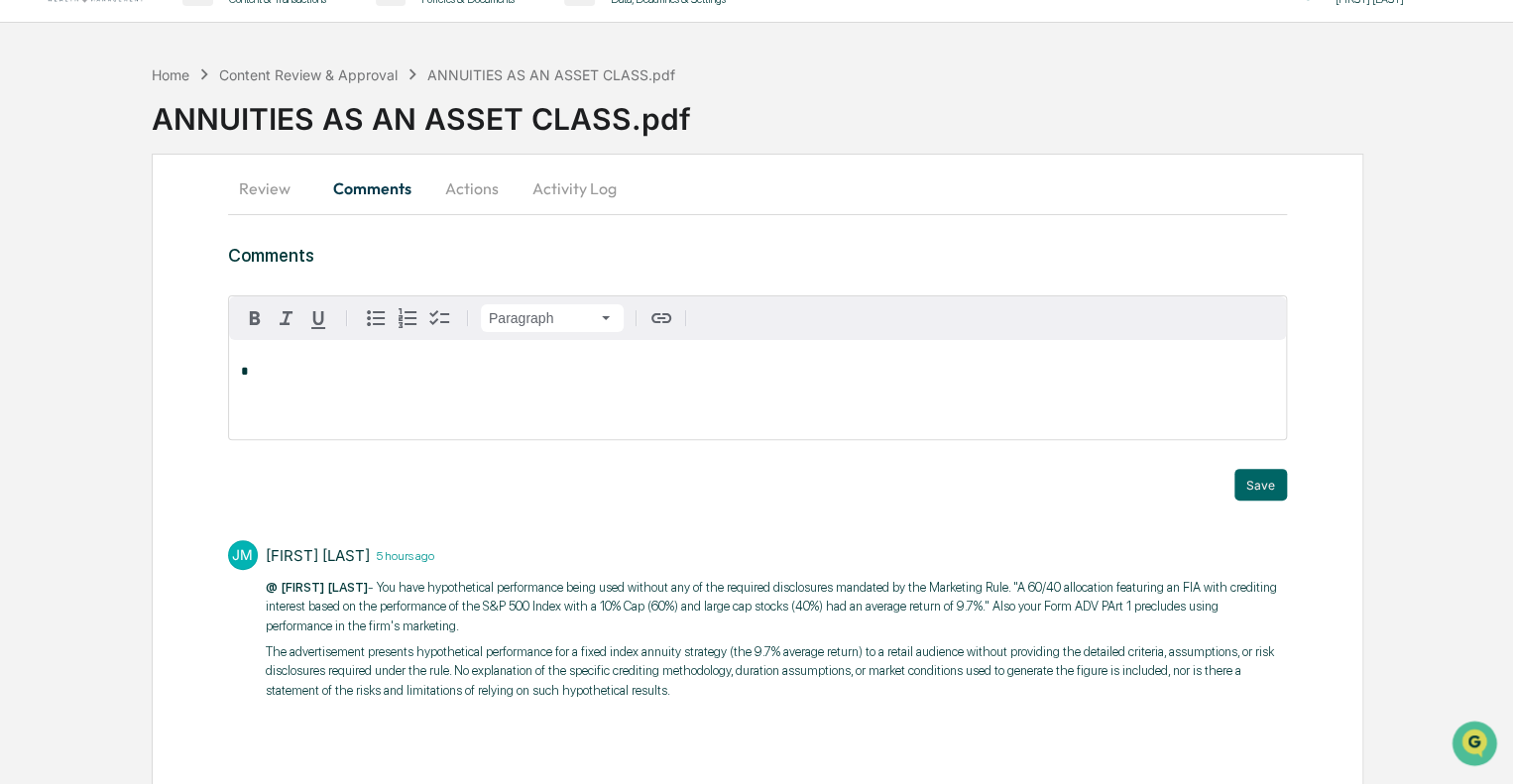 click on "*" at bounding box center [757, 390] 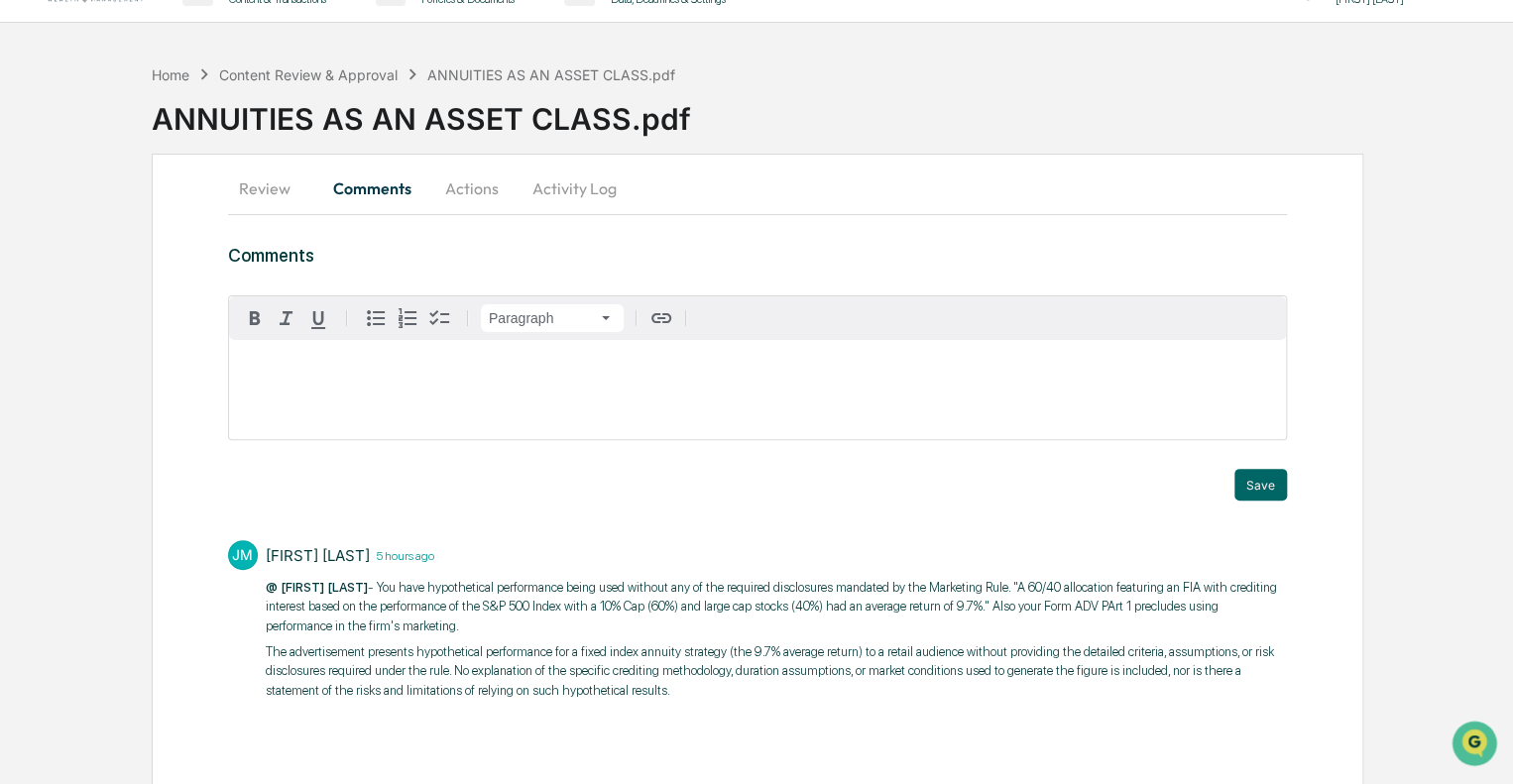 click on "Actions" at bounding box center [472, 188] 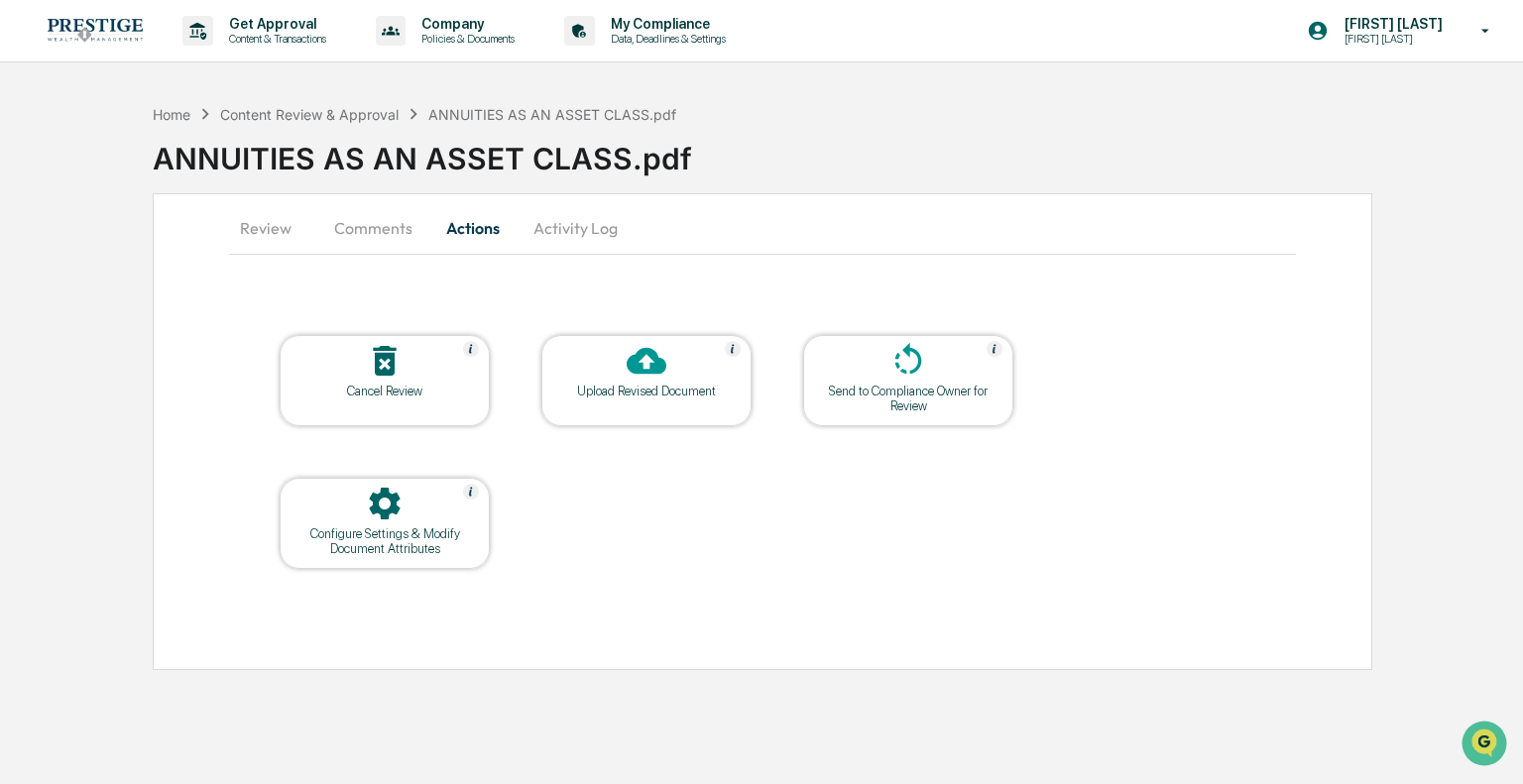 click on "Comments" at bounding box center (373, 228) 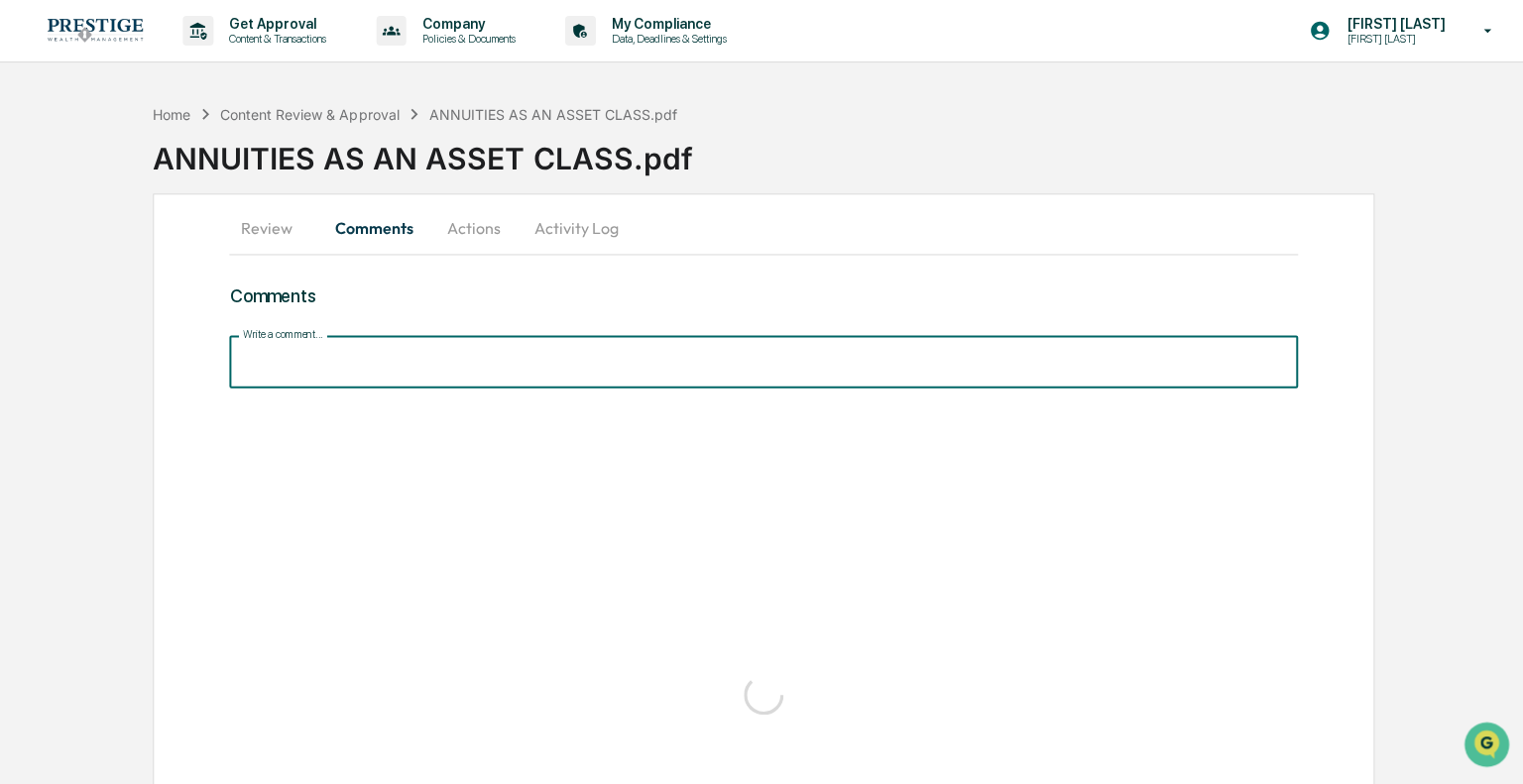 click on "Write a comment..." at bounding box center [762, 361] 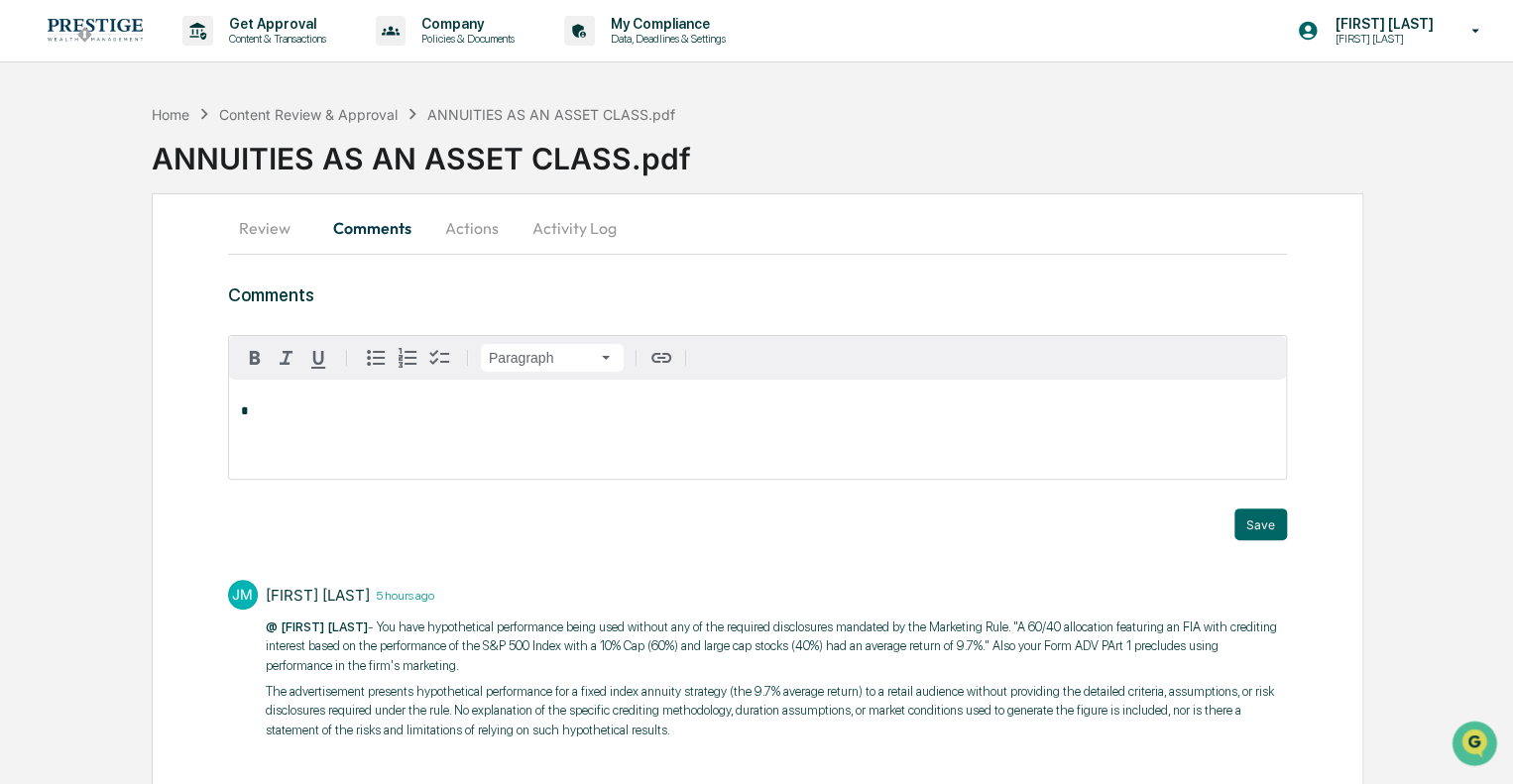 type 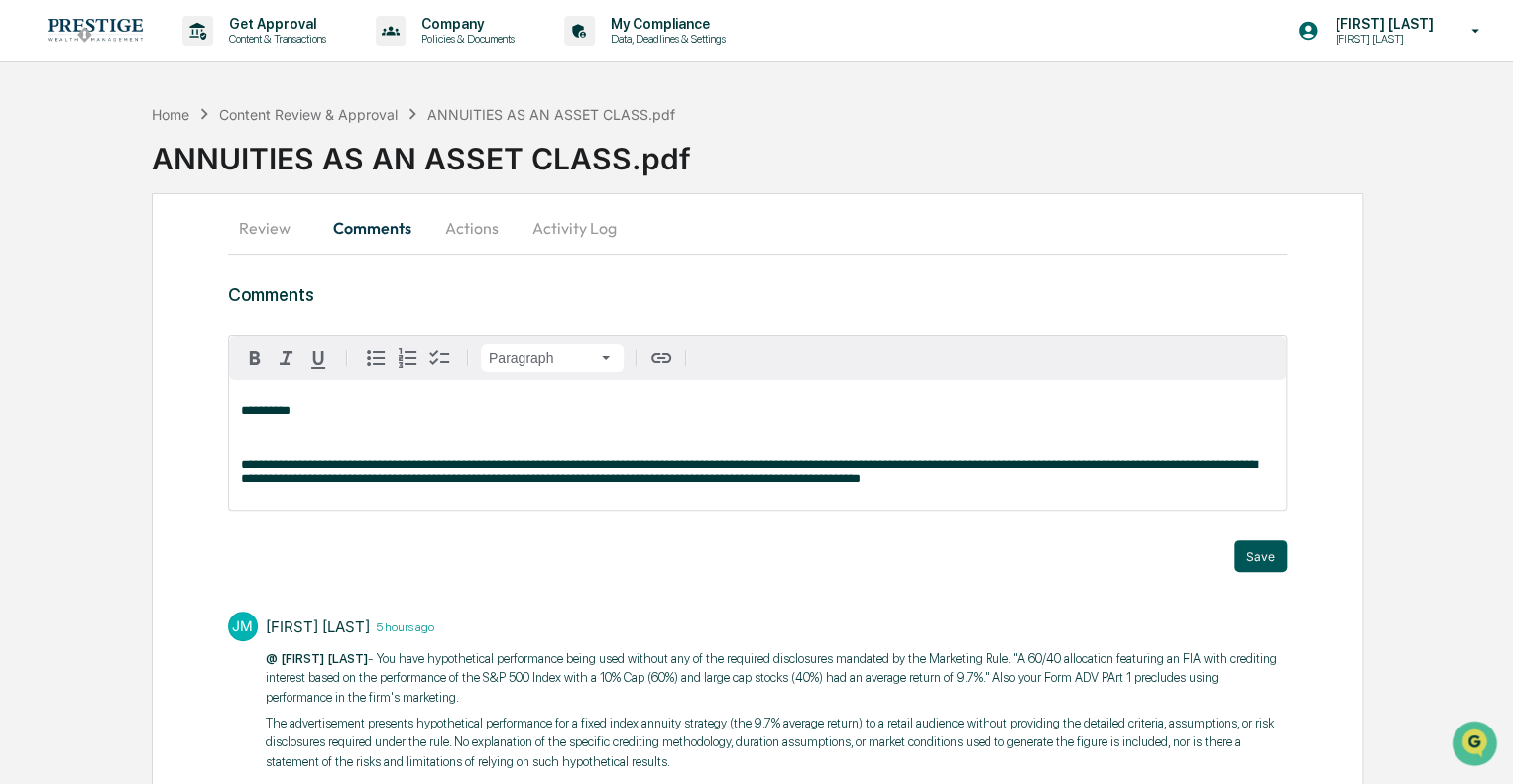 click on "Save" at bounding box center (1260, 556) 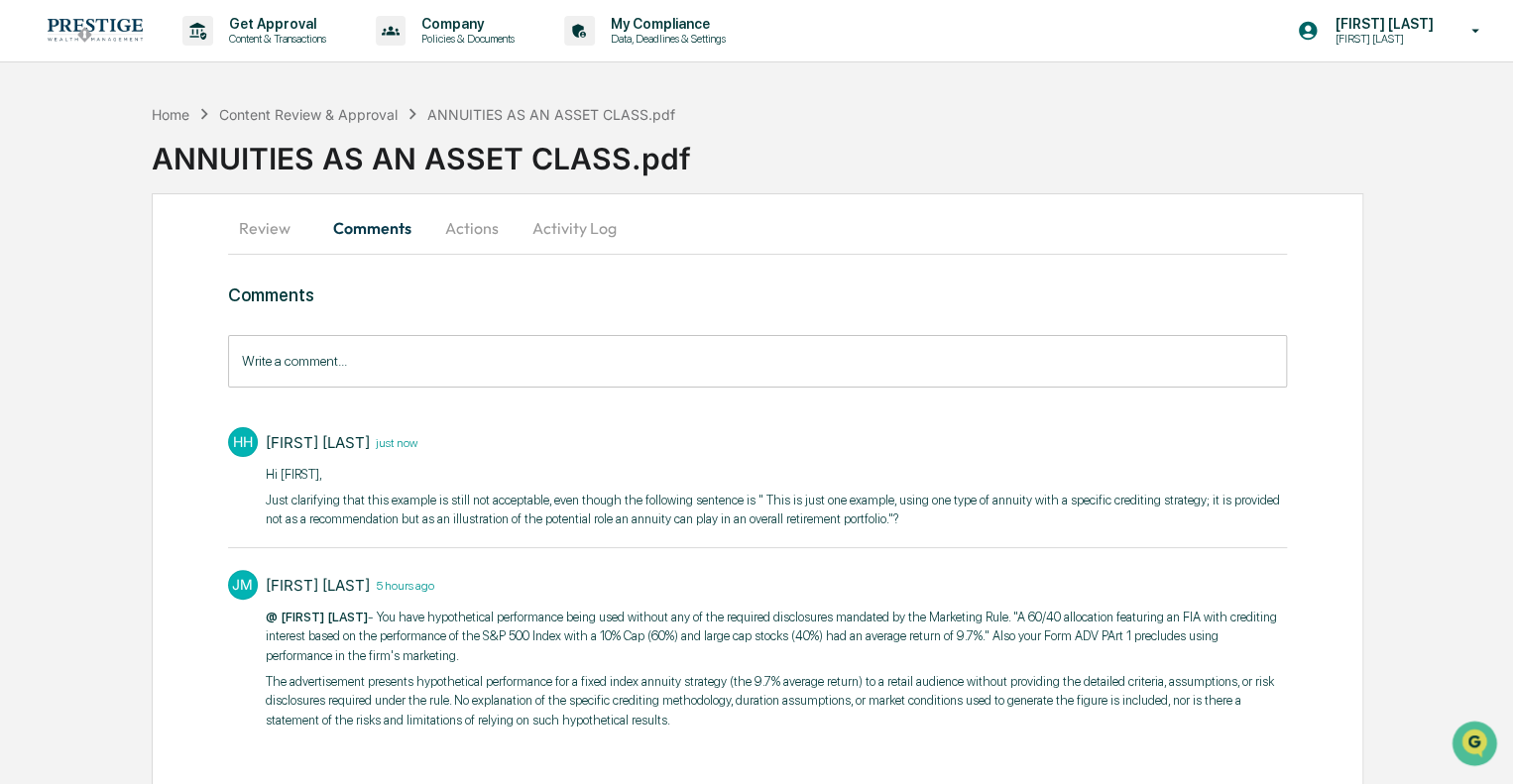 click on "Review" at bounding box center [273, 228] 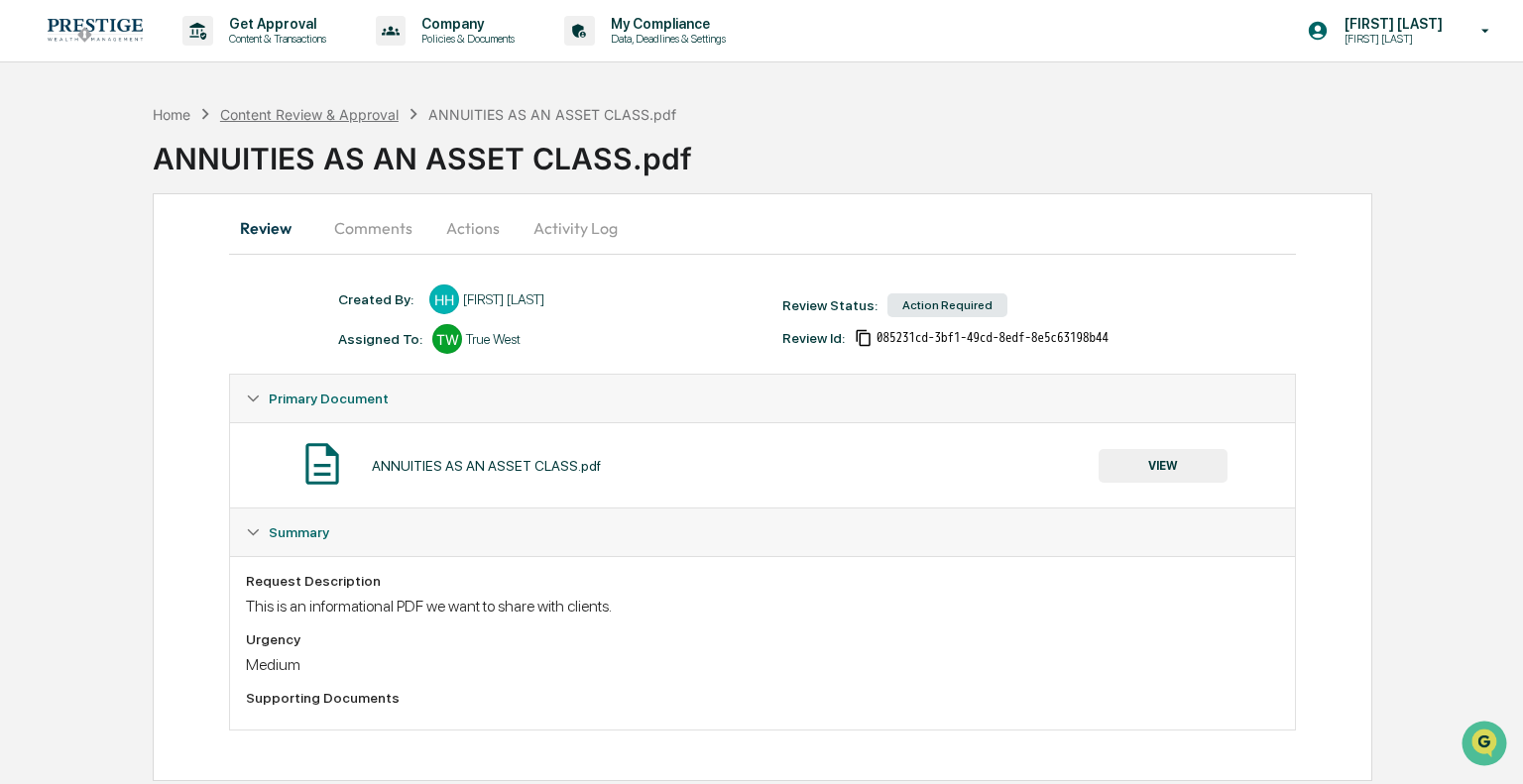 click on "Content Review & Approval" at bounding box center (309, 114) 